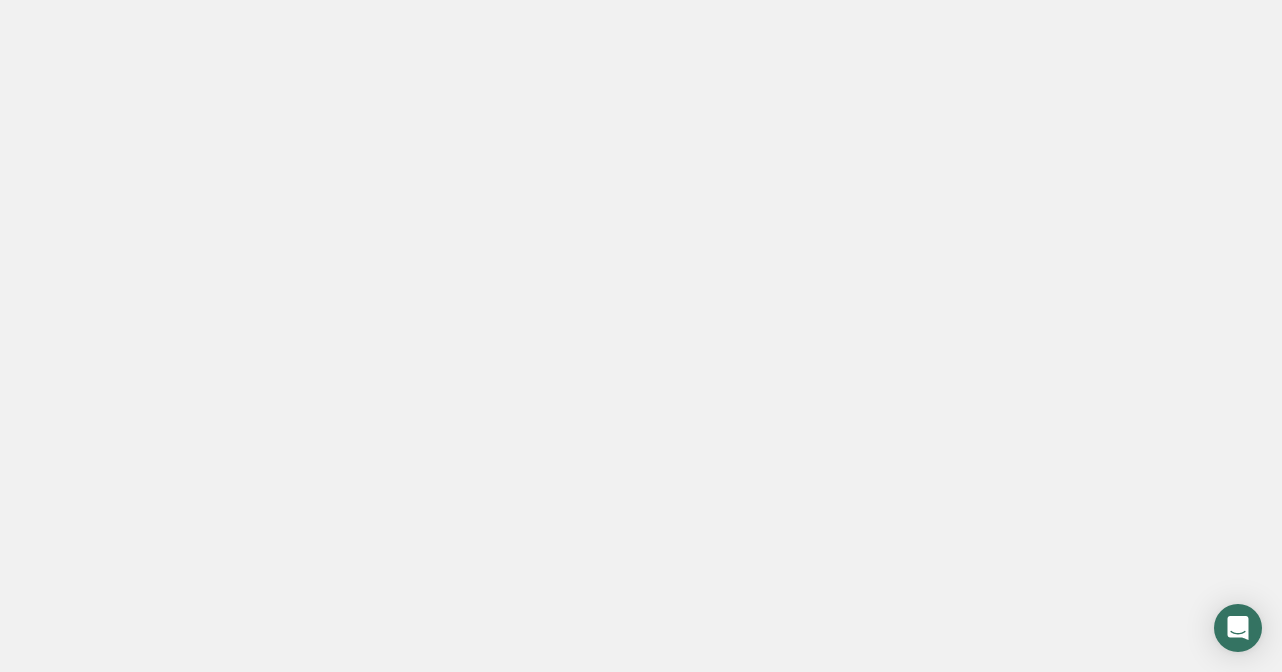 scroll, scrollTop: 0, scrollLeft: 0, axis: both 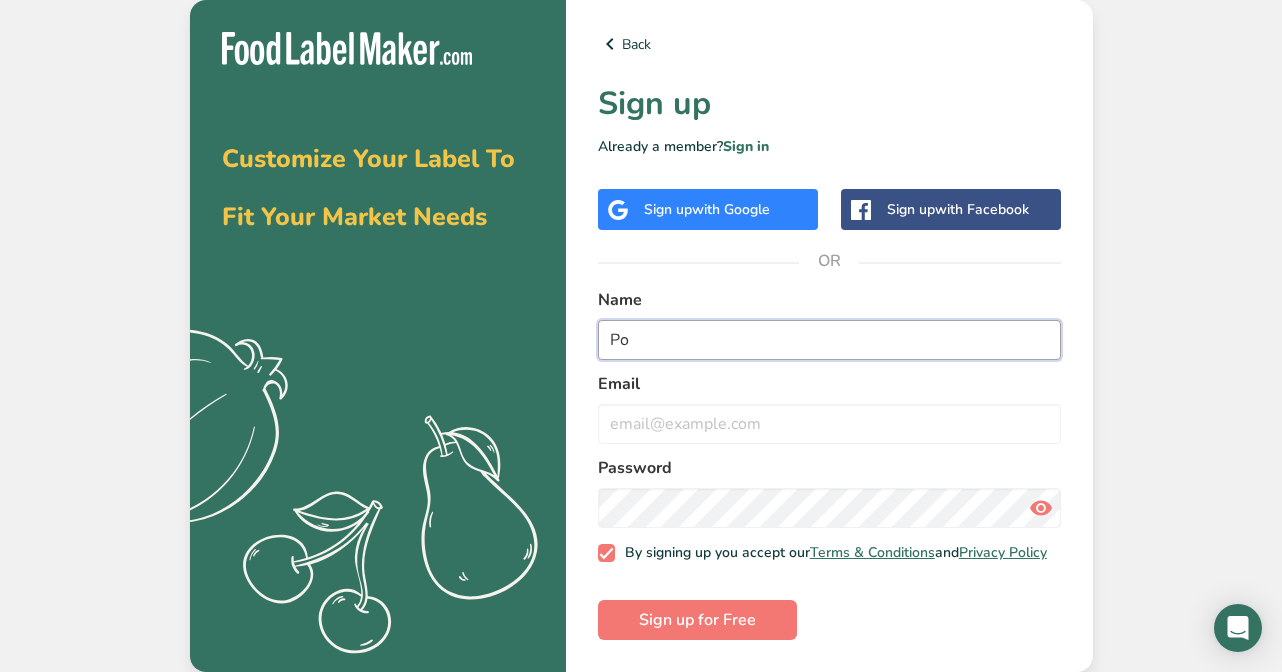 type on "P" 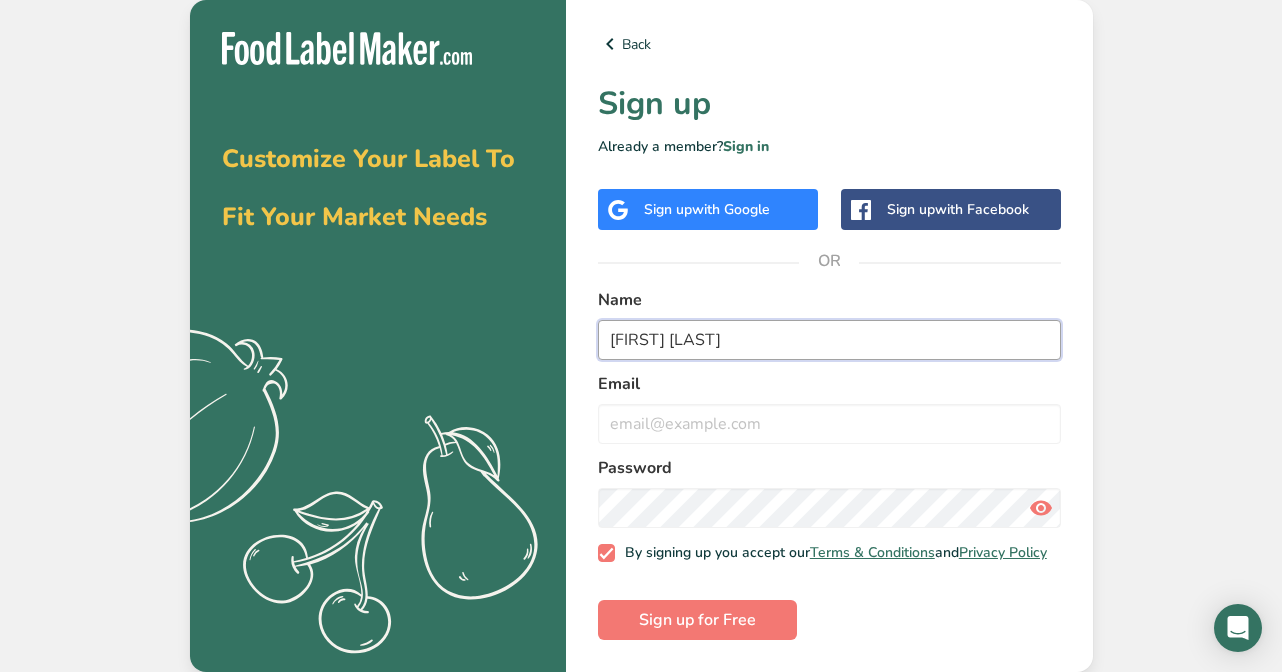 type on "[FIRST] [LAST]" 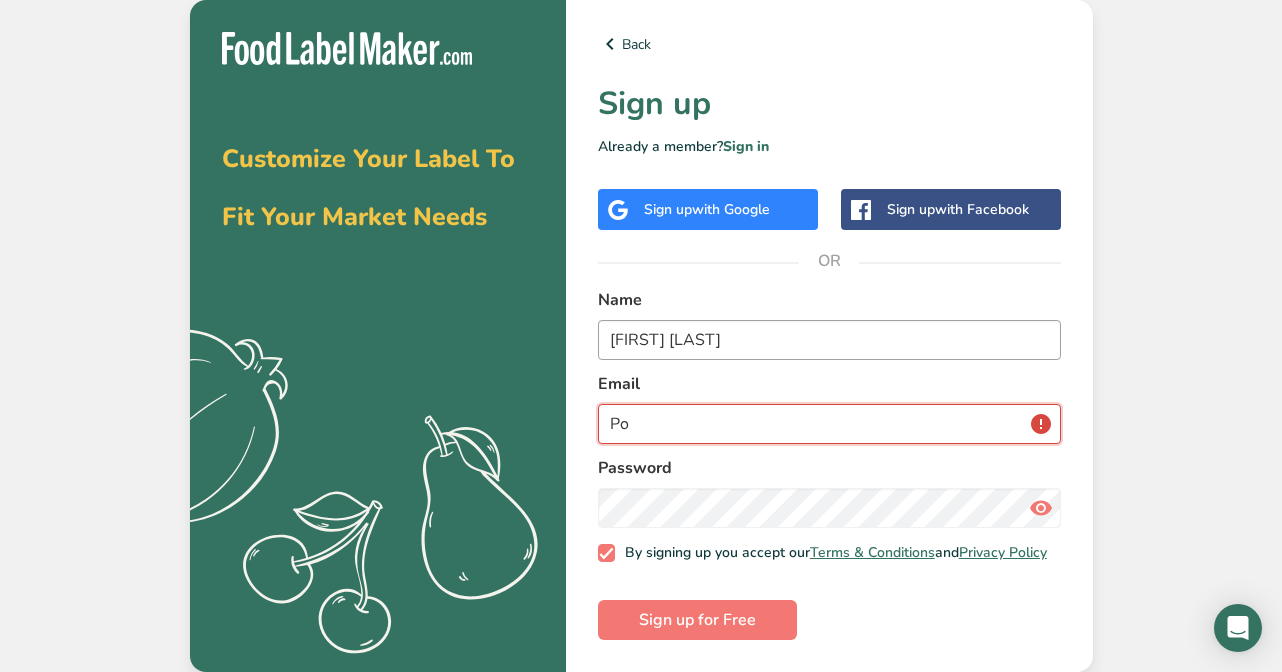 type on "P" 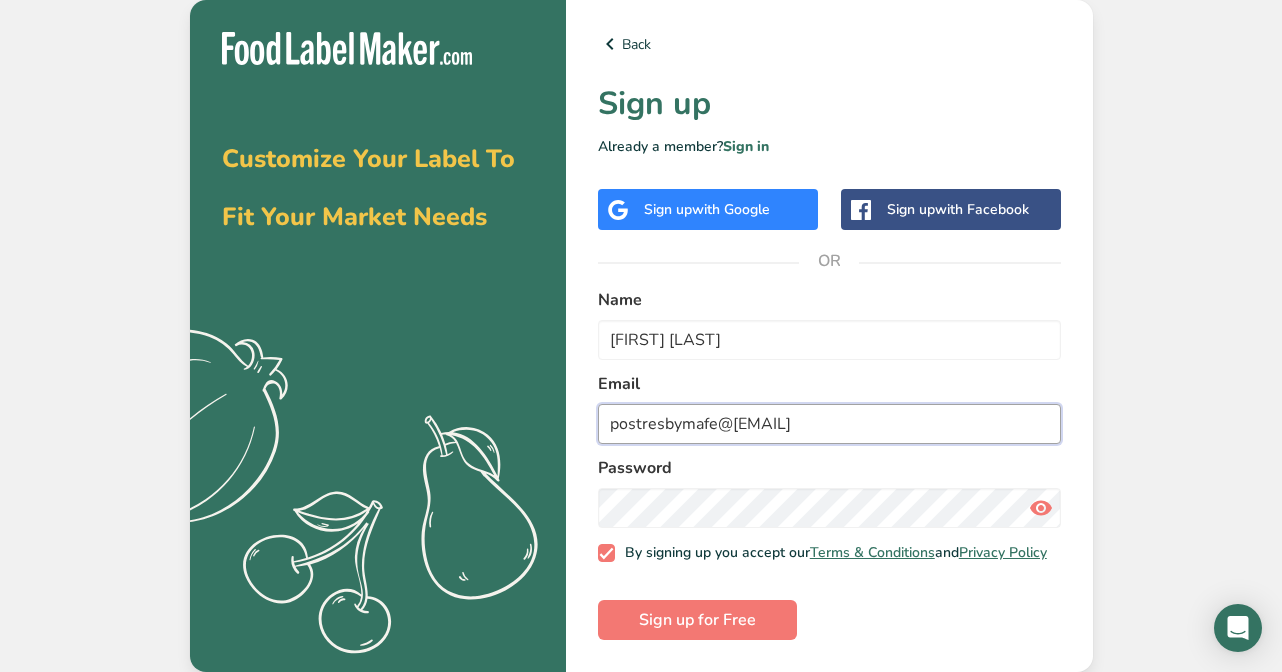scroll, scrollTop: 5, scrollLeft: 0, axis: vertical 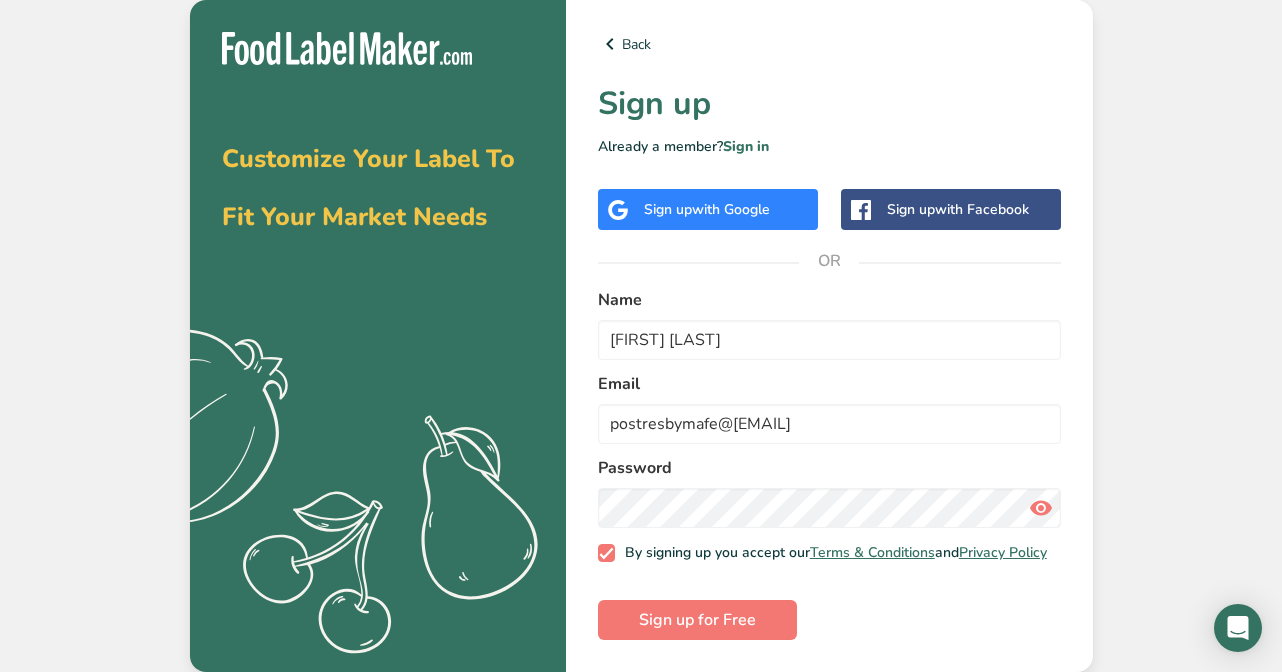 click at bounding box center [1041, 508] 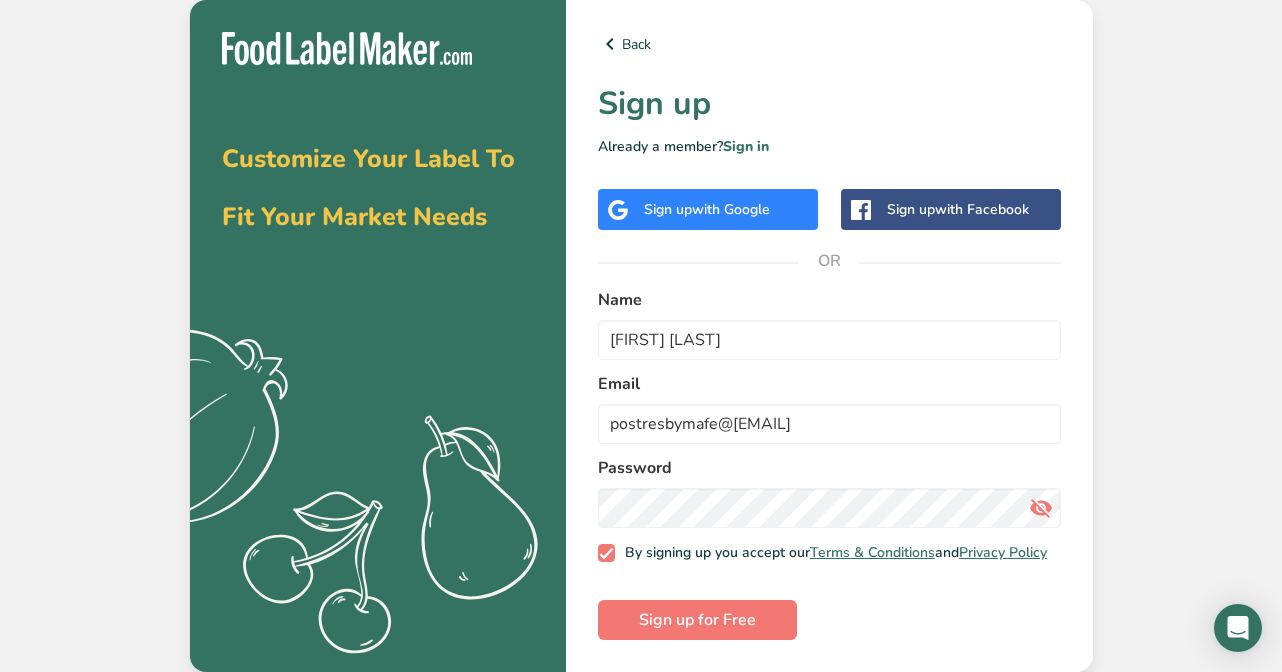 click at bounding box center (1041, 508) 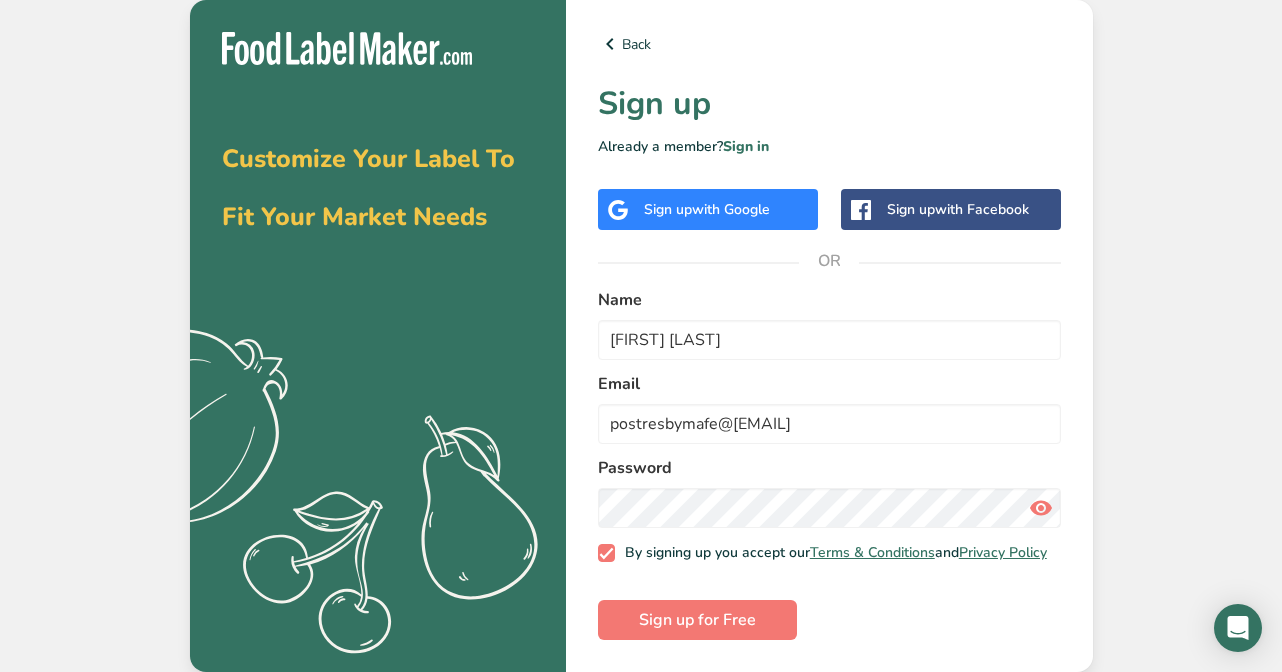 click at bounding box center [1041, 508] 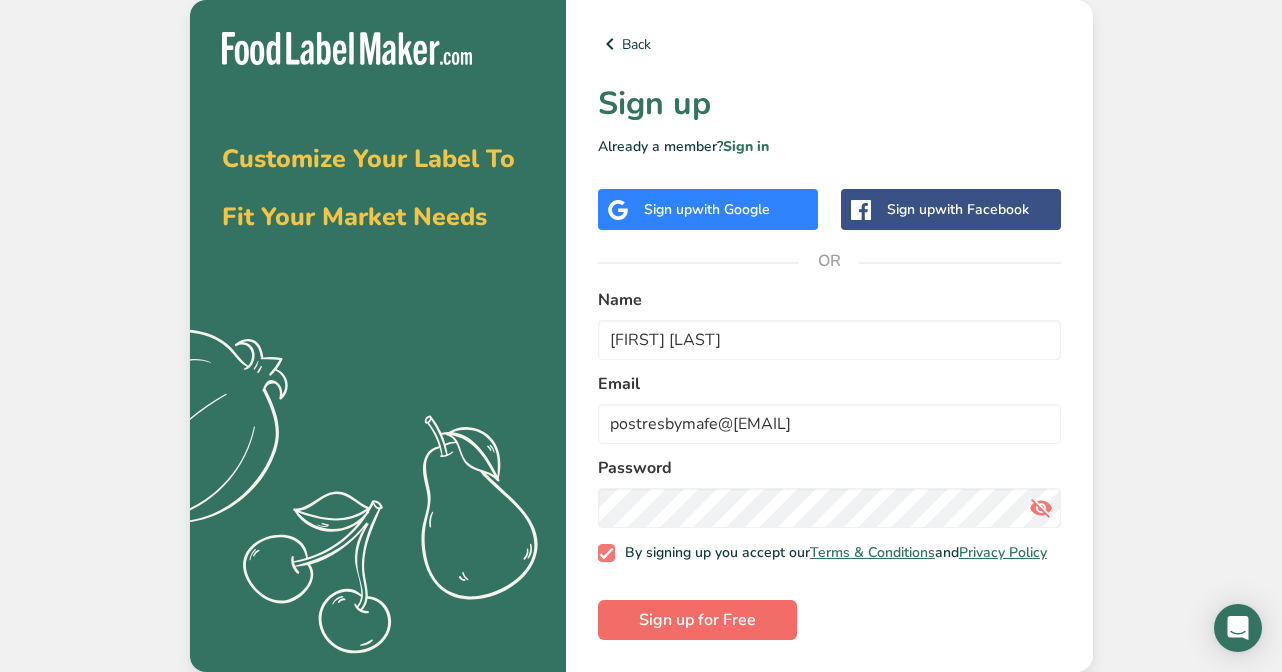 click on "Sign up for Free" at bounding box center [697, 620] 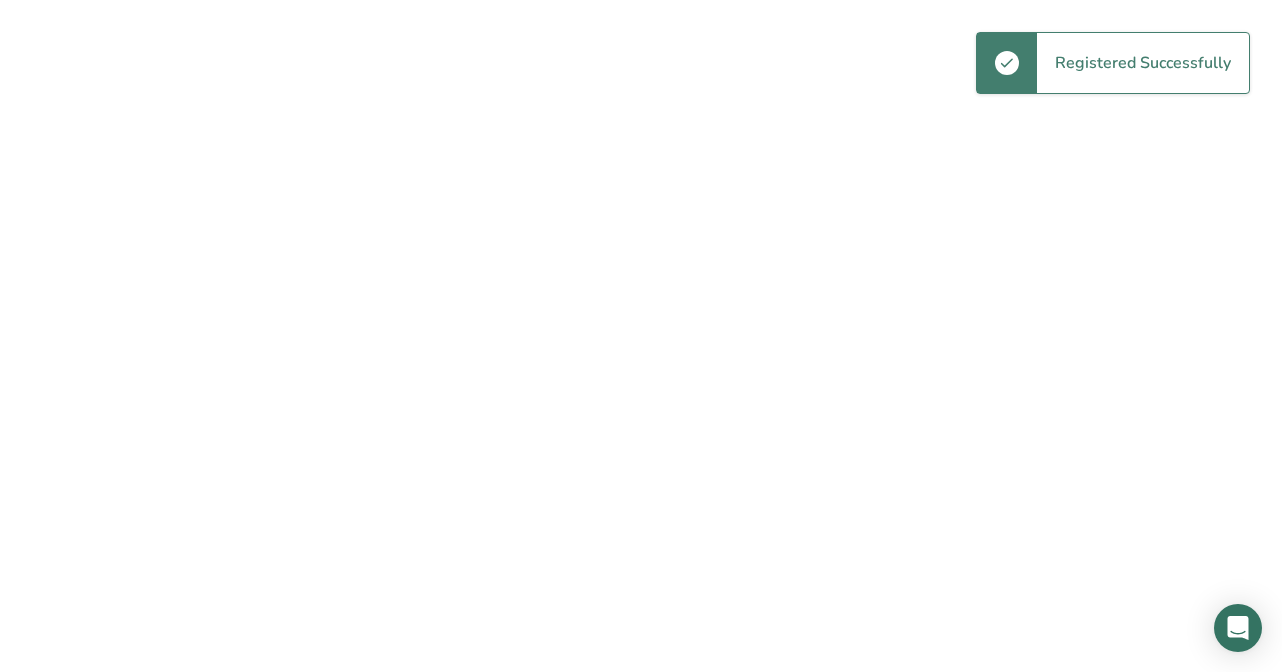 scroll, scrollTop: 0, scrollLeft: 0, axis: both 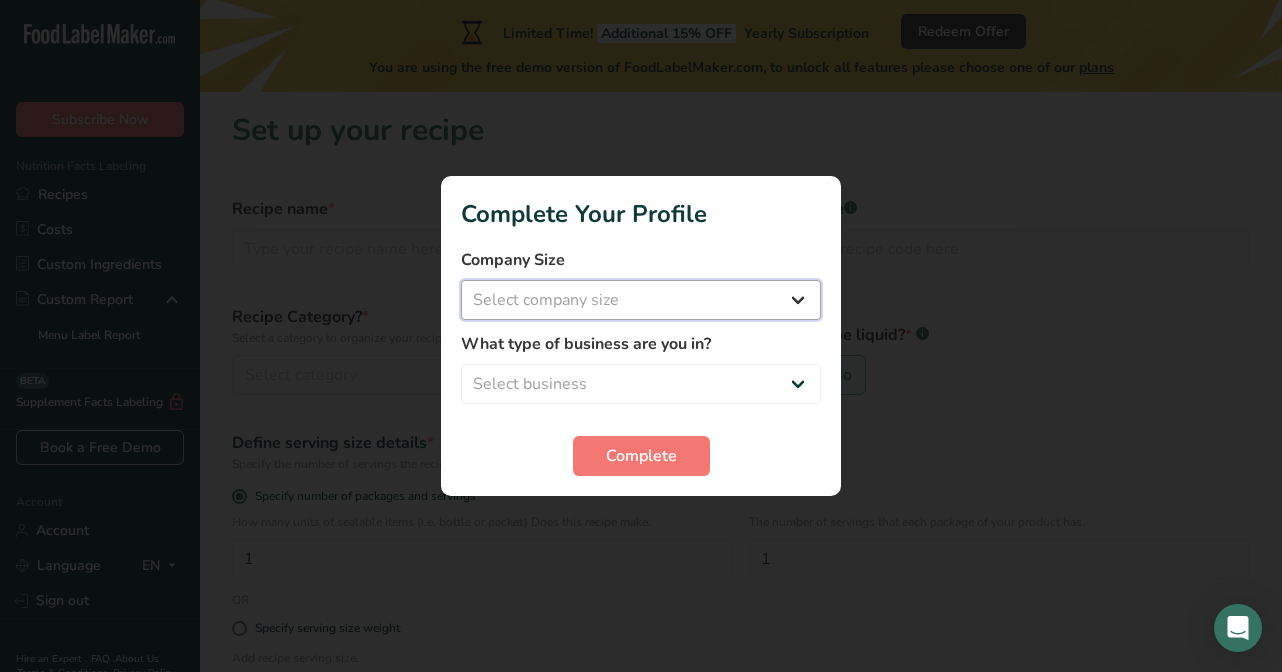 select on "1" 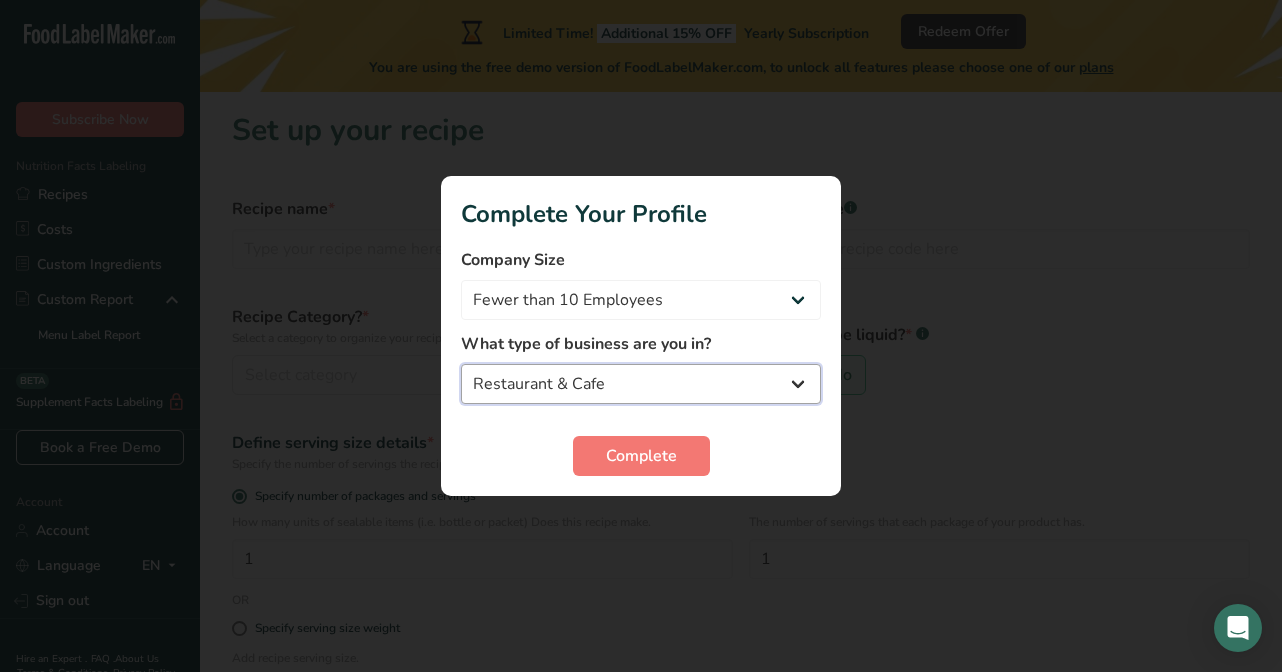 select on "3" 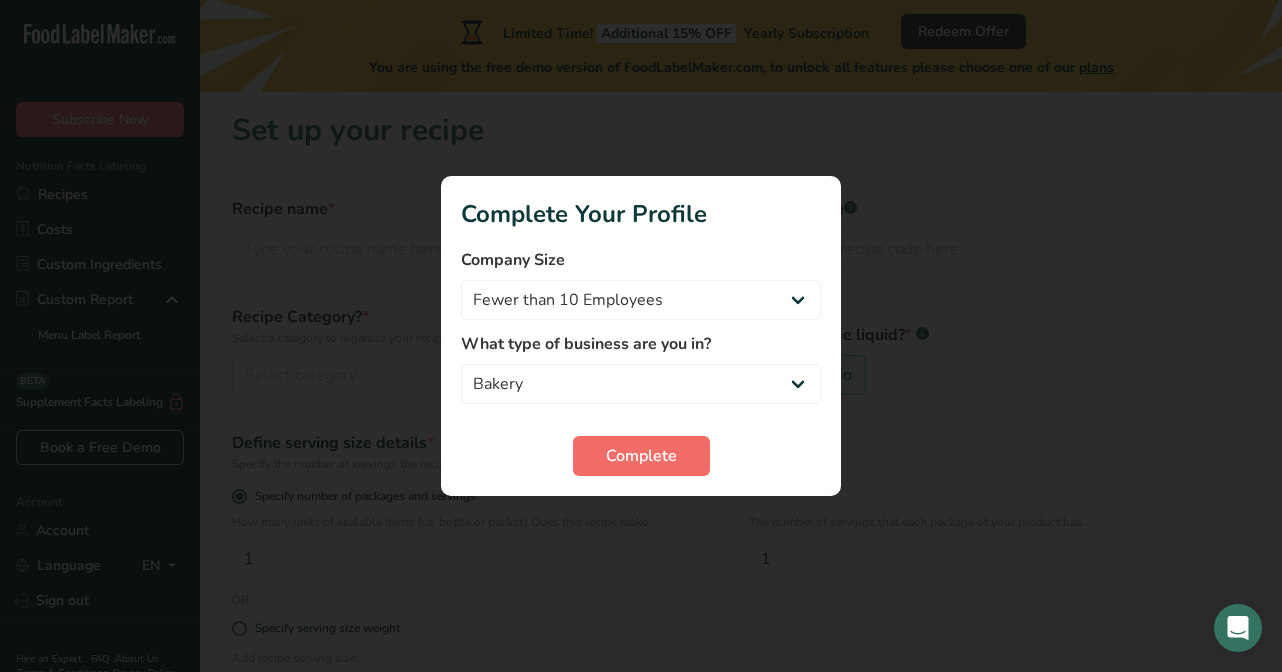 click on "Complete" at bounding box center [641, 456] 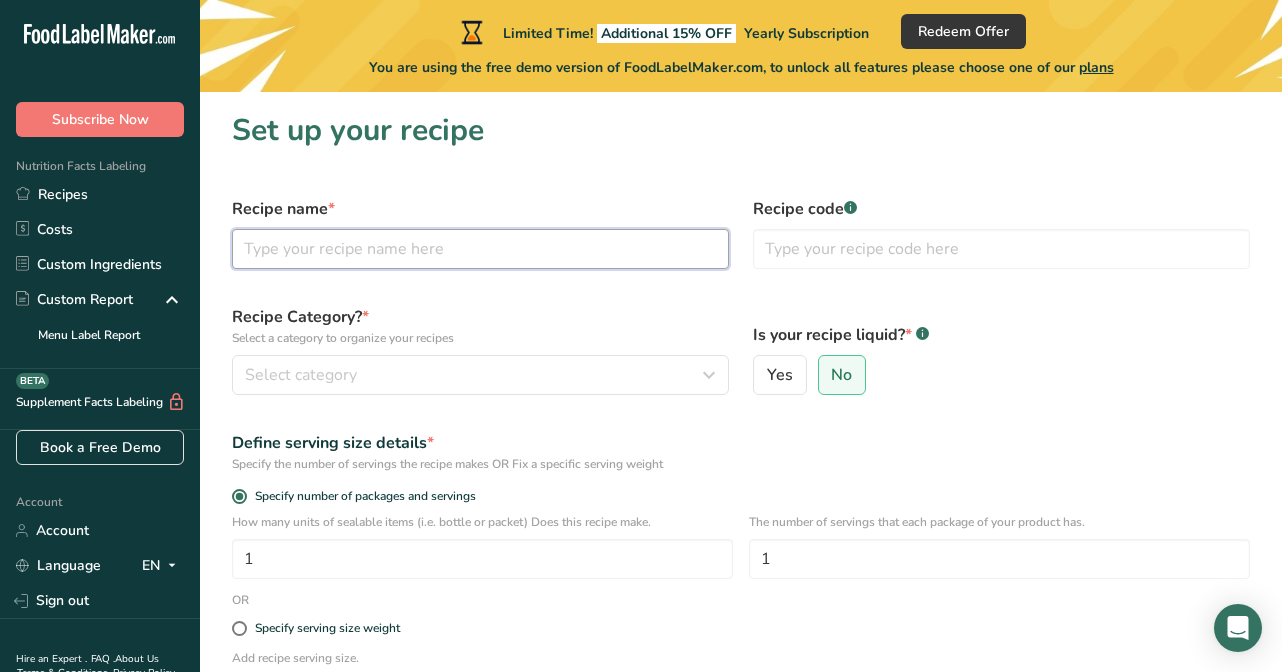 click at bounding box center [480, 249] 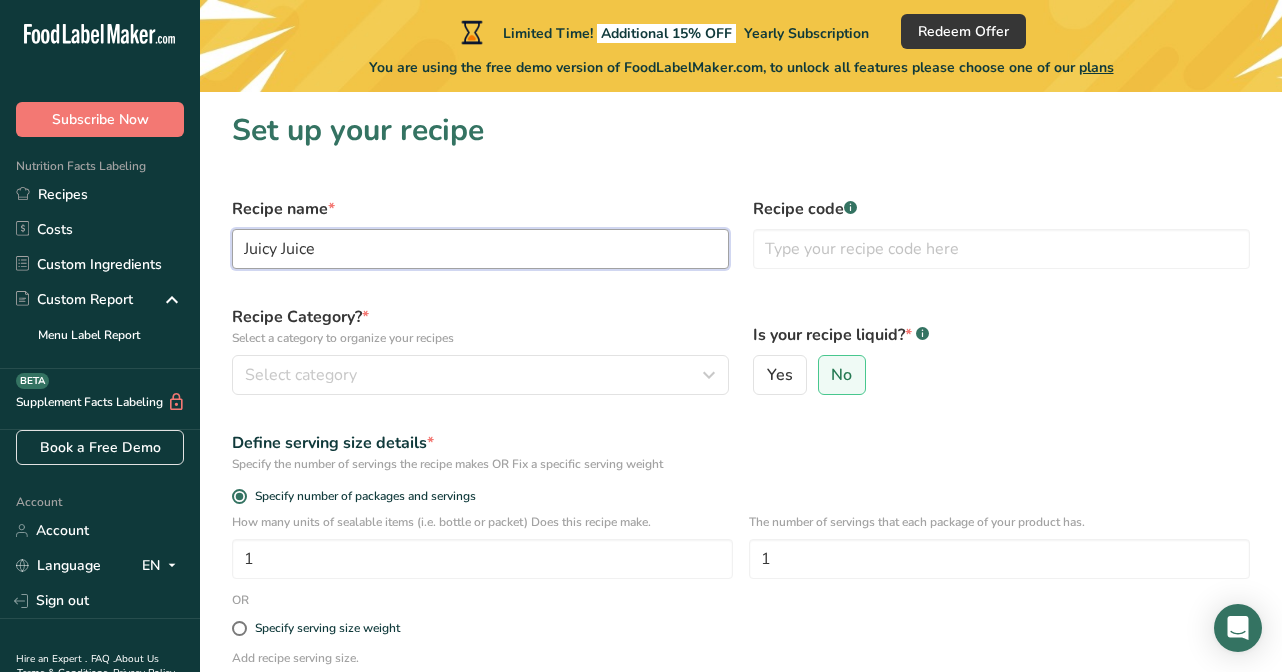type on "Juicy Juice" 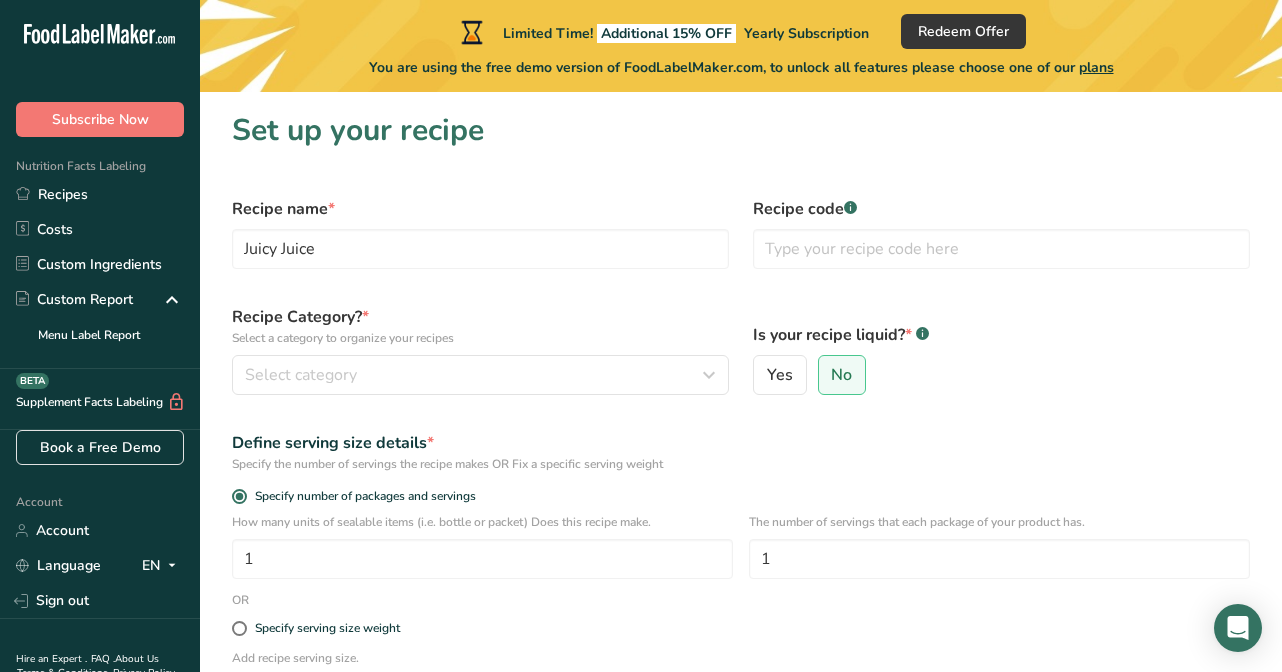 click 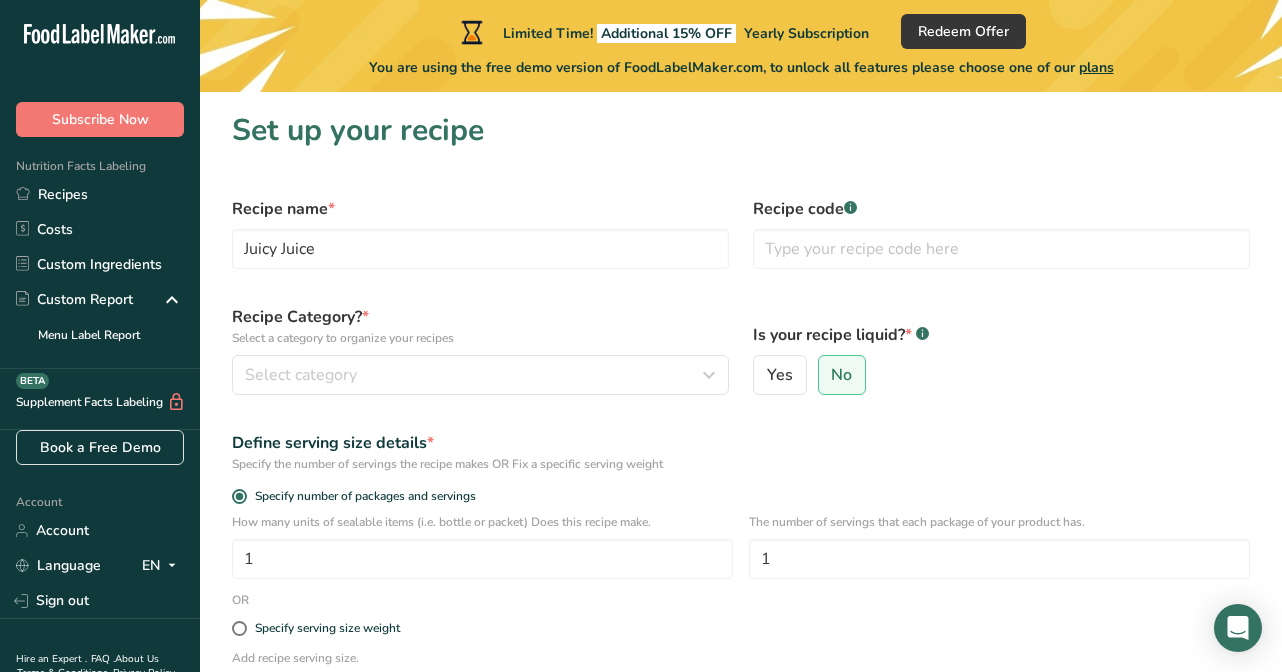 click 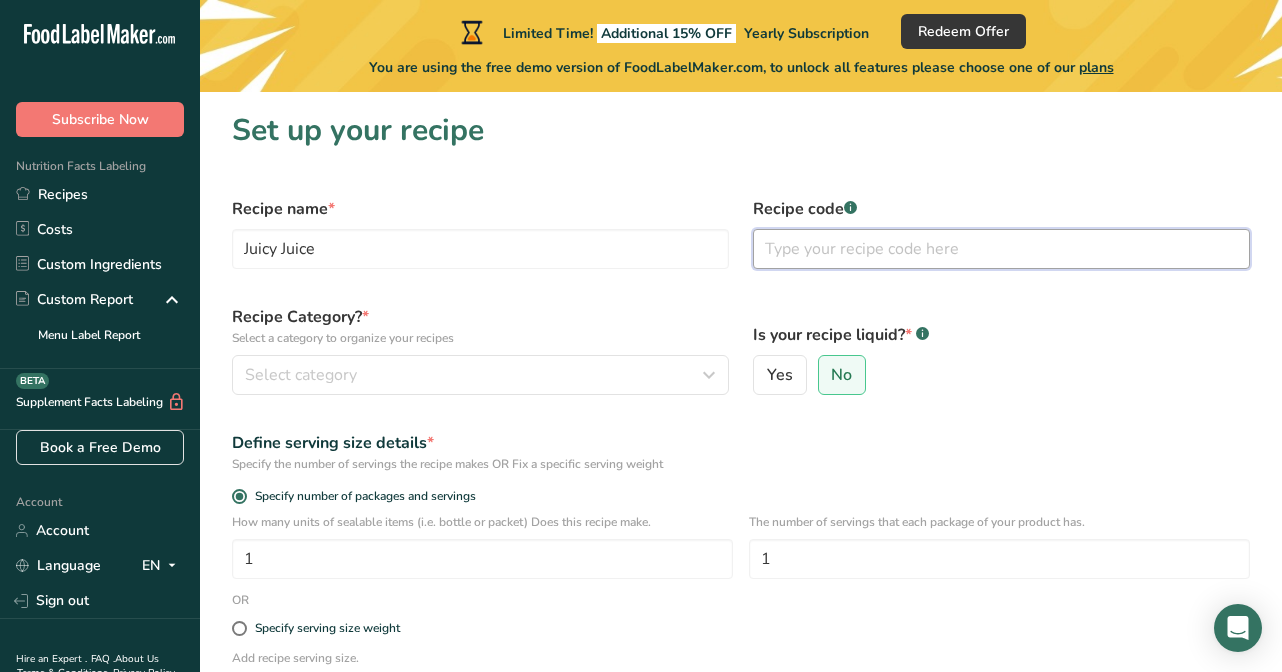 click at bounding box center [1001, 249] 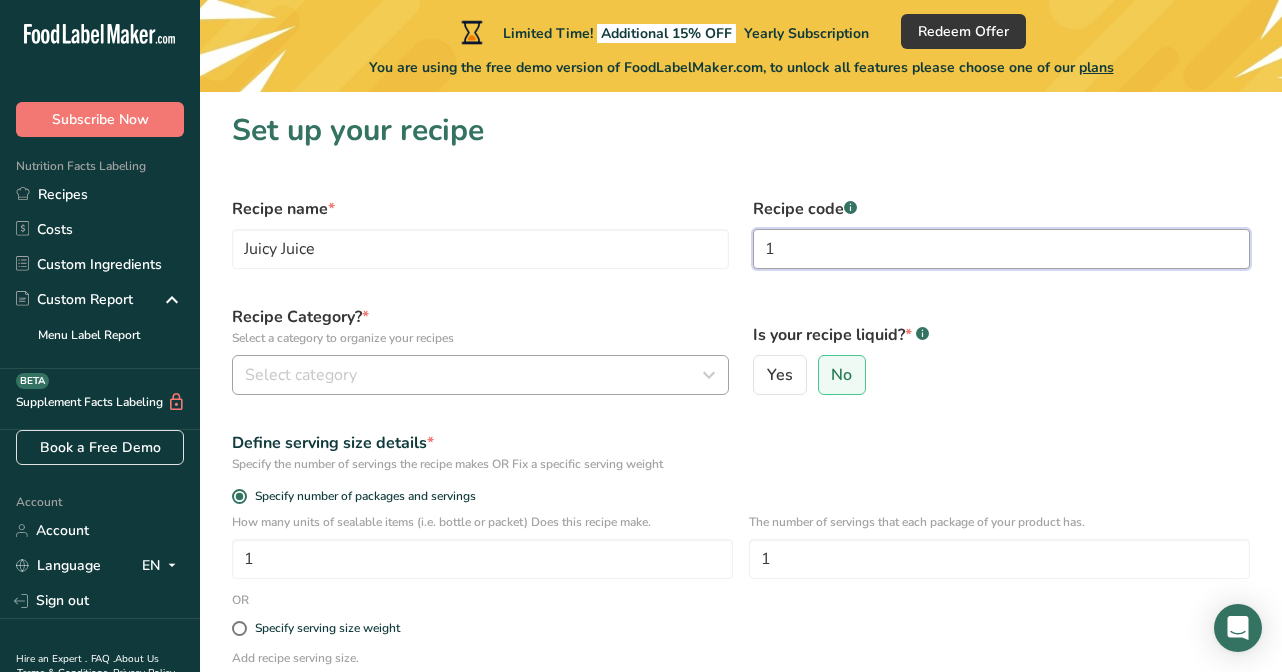 type on "1" 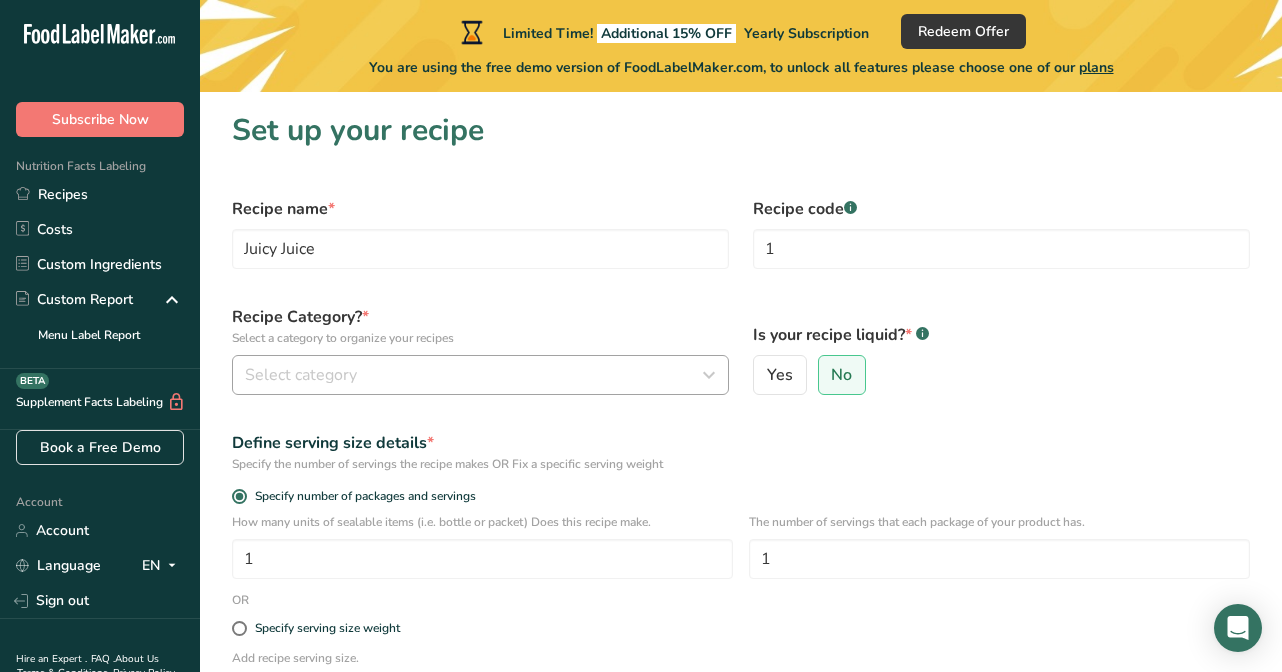 click on "Select category" at bounding box center (474, 375) 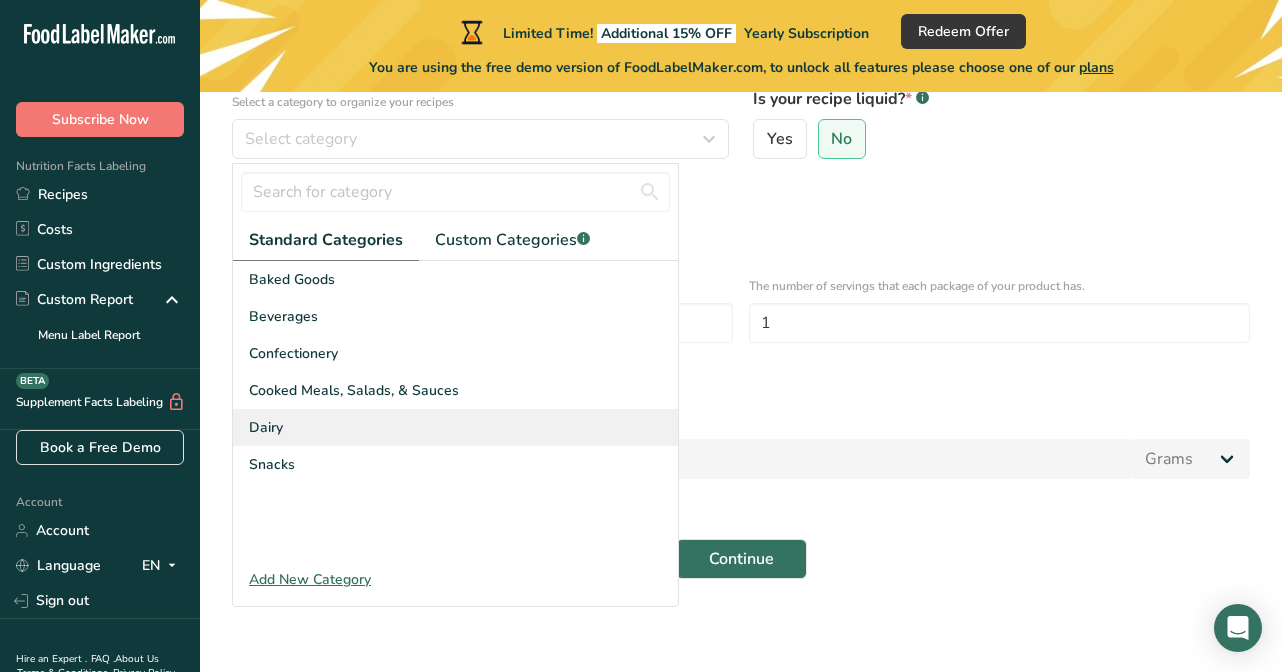 scroll, scrollTop: 239, scrollLeft: 0, axis: vertical 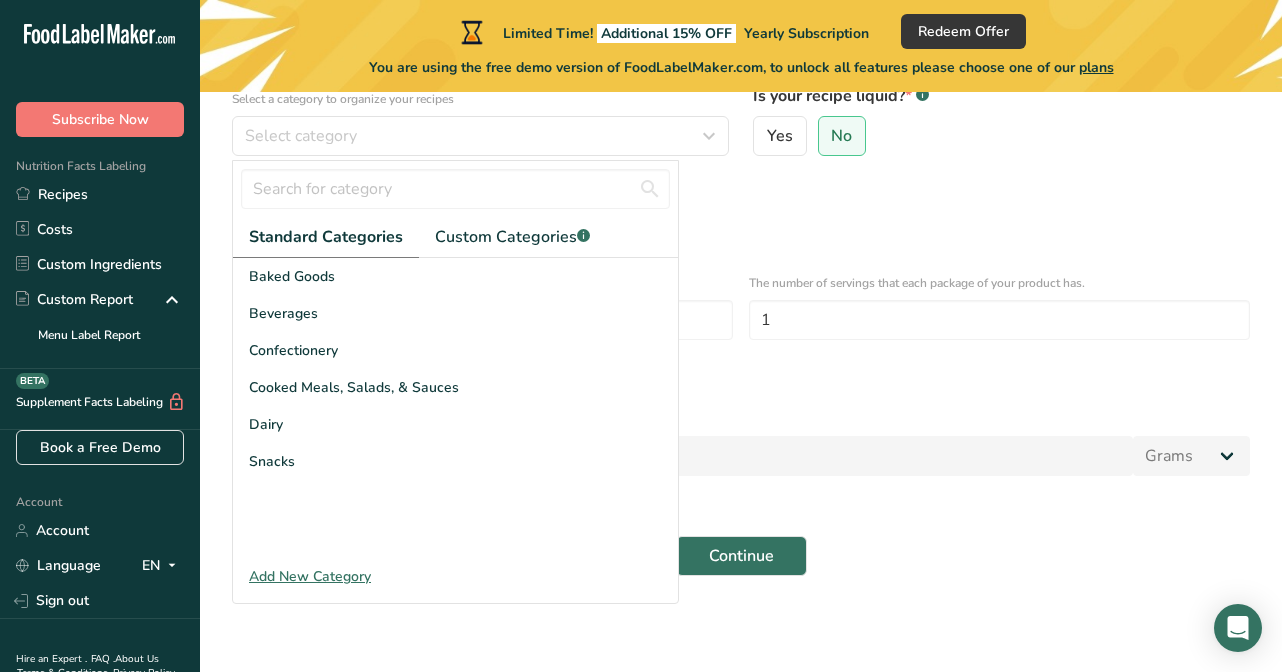 click on "Add New Category" at bounding box center [455, 576] 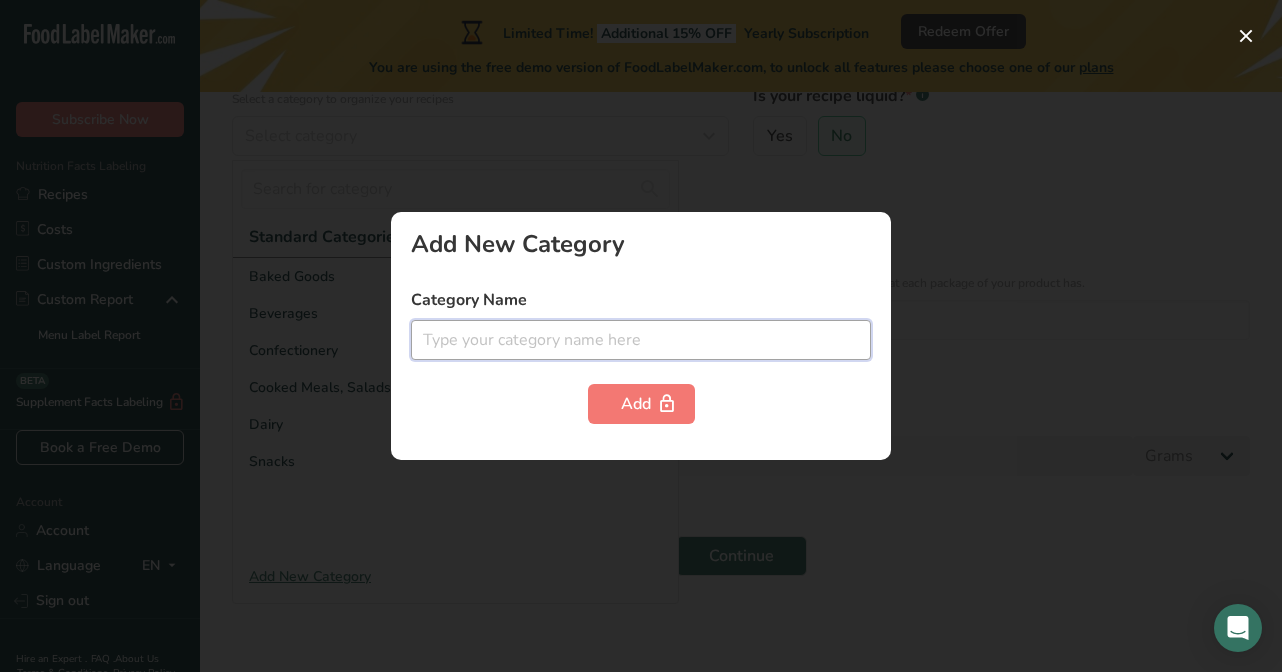 click at bounding box center [641, 340] 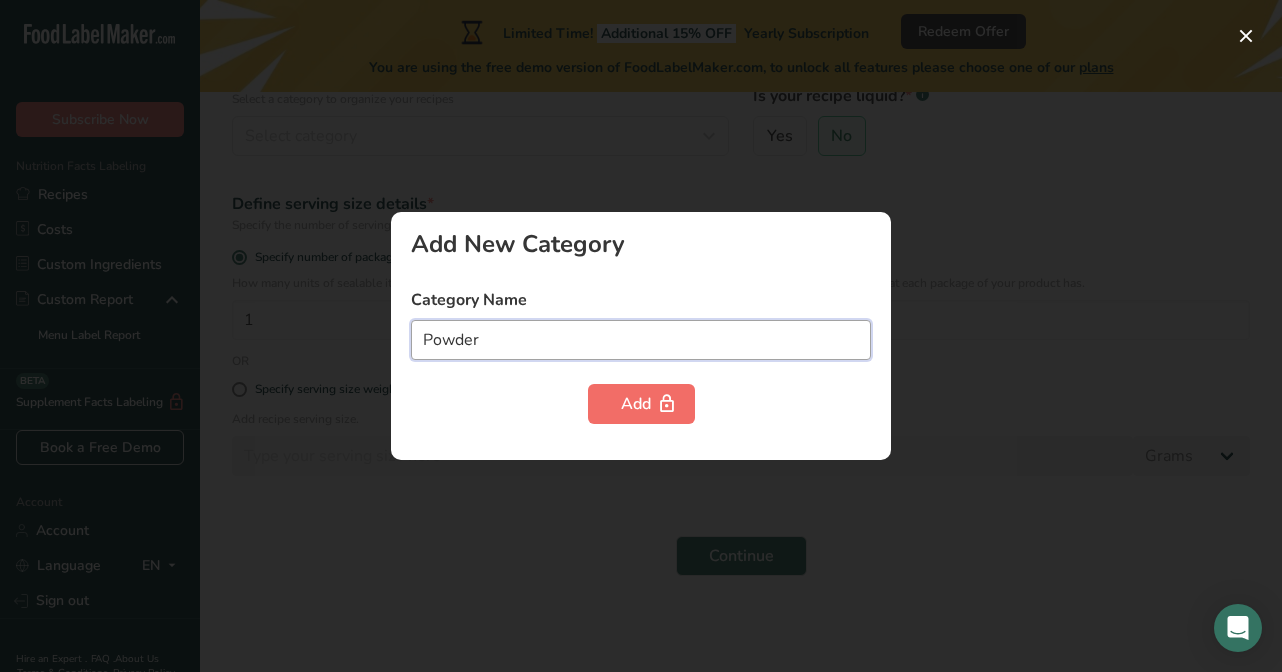 type on "Powder" 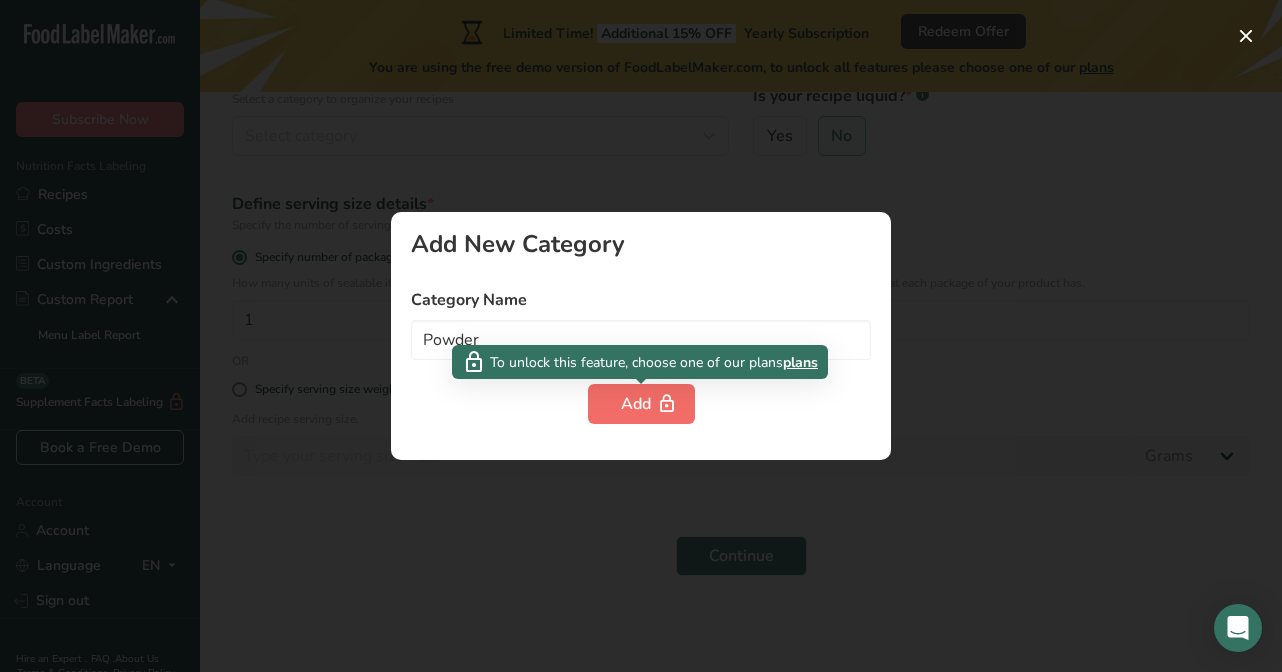 click on "Add" at bounding box center [641, 404] 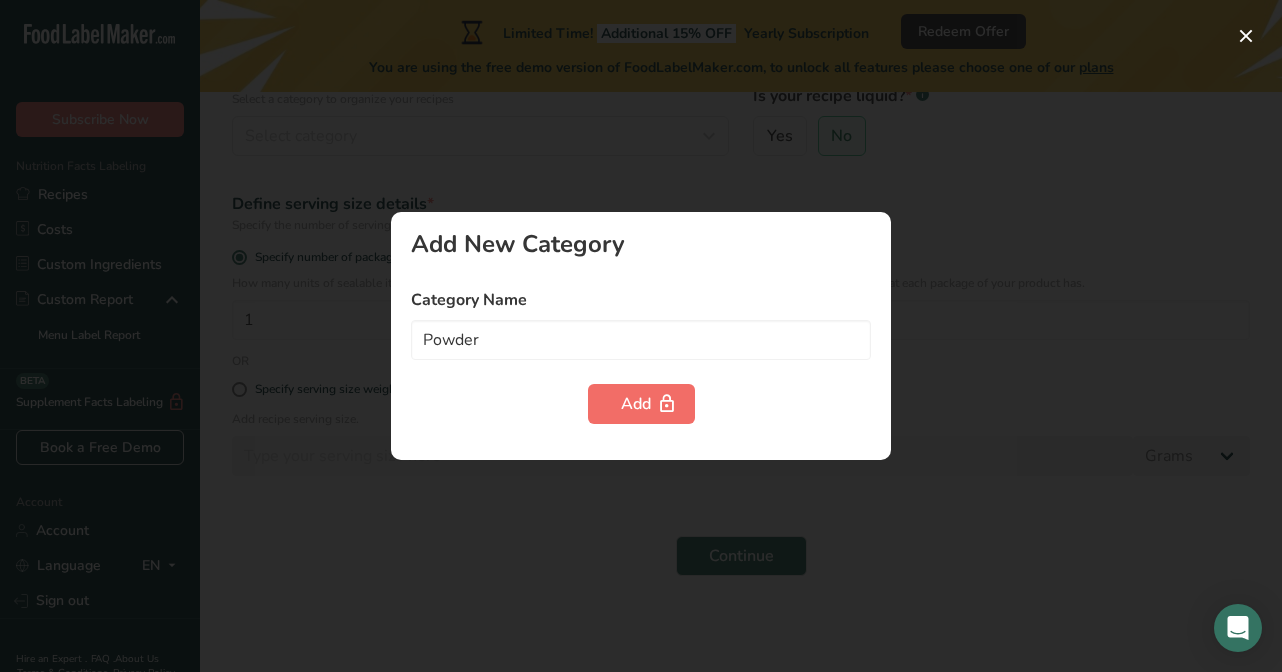 click on "Add" at bounding box center [641, 404] 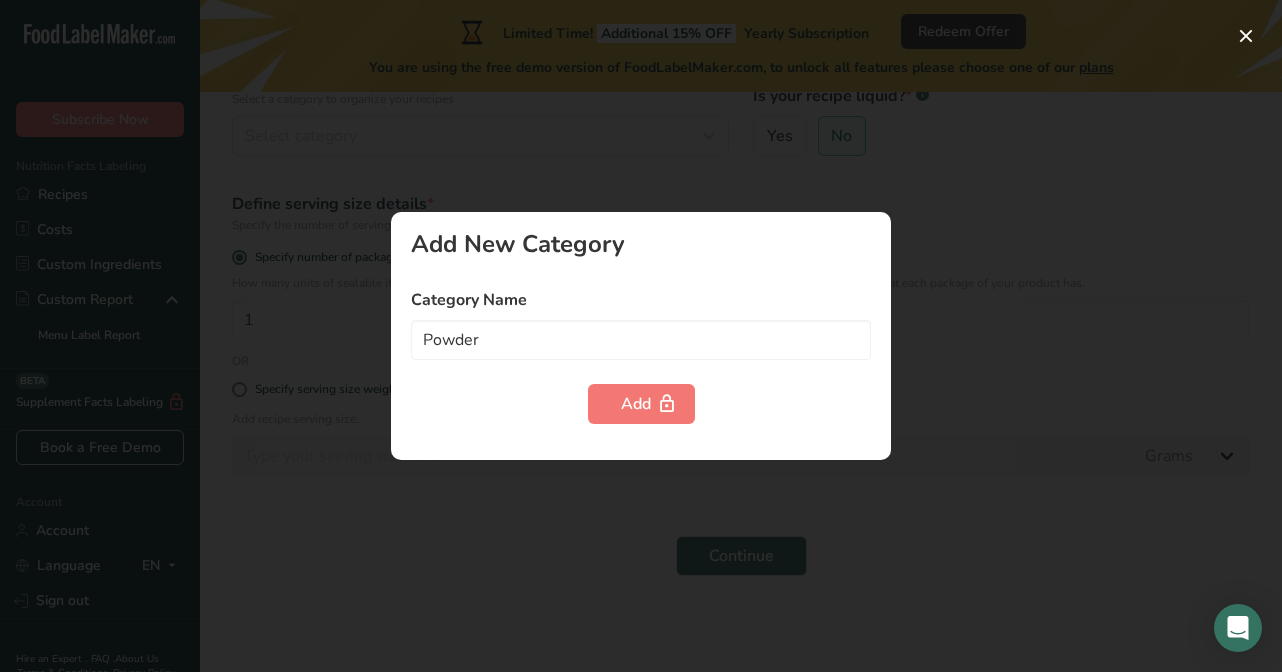 click on "Add New Category
Category Name Powder
Add" at bounding box center [641, 336] 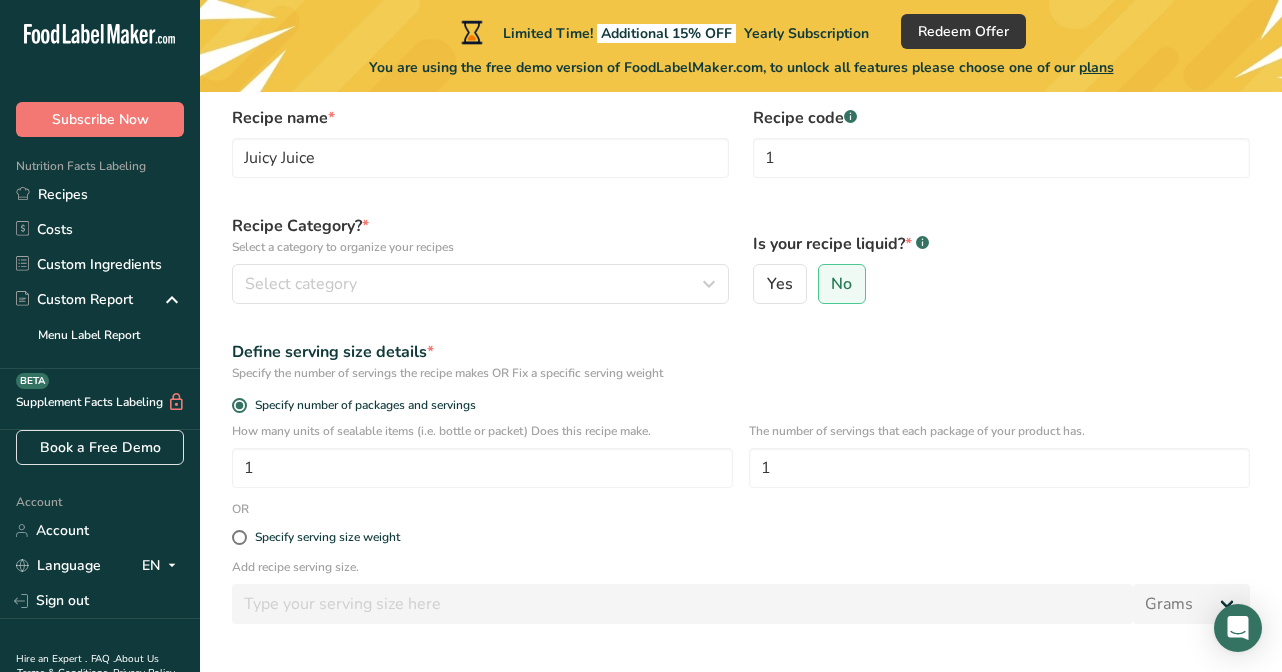 scroll, scrollTop: 94, scrollLeft: 0, axis: vertical 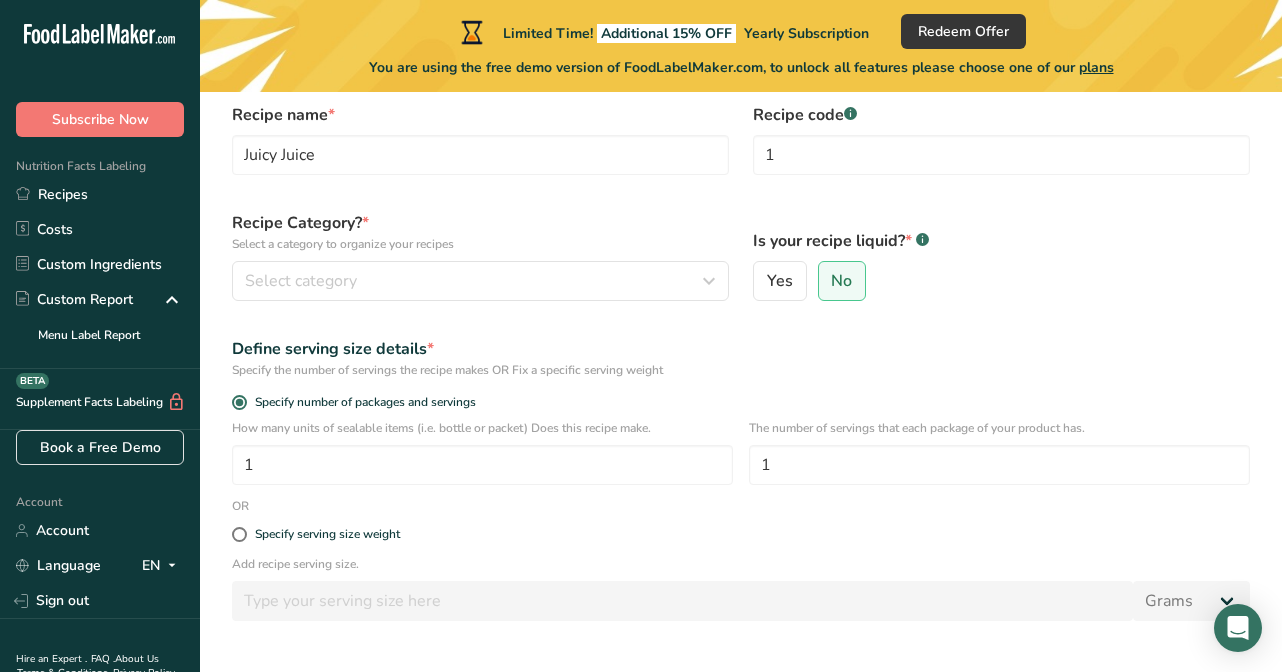 click on "Specify the number of servings the recipe makes OR Fix a specific serving weight" at bounding box center [741, 370] 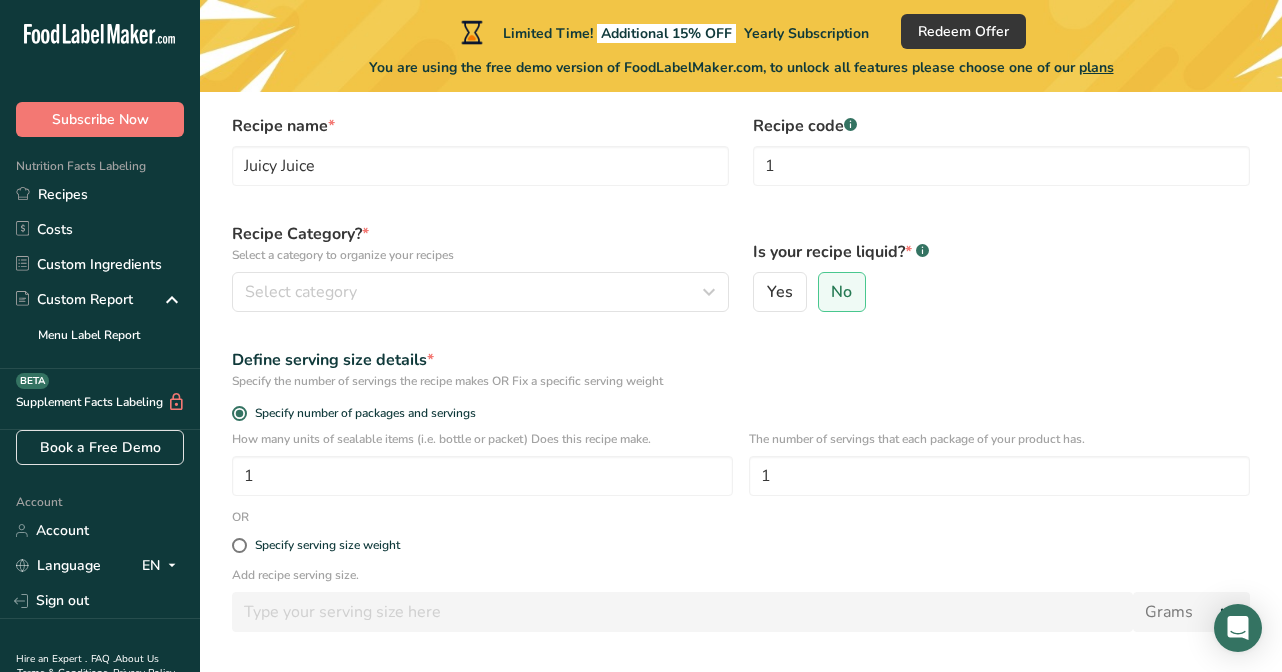 scroll, scrollTop: 83, scrollLeft: 0, axis: vertical 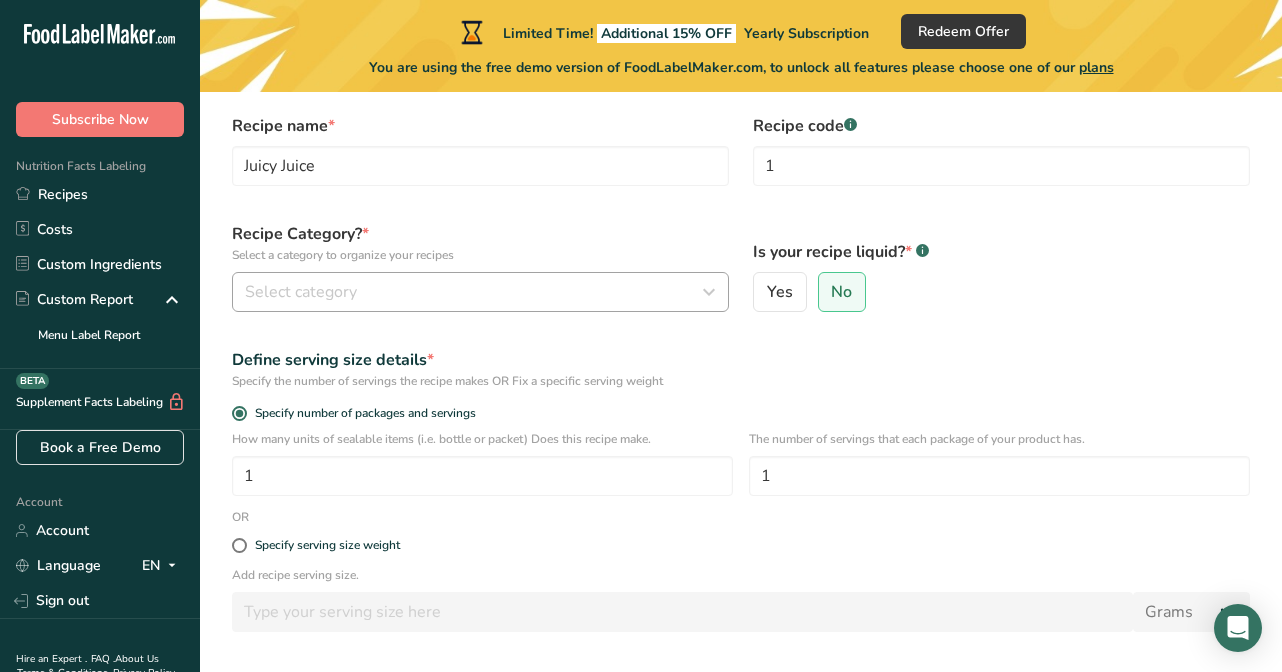 click on "Select category" at bounding box center (474, 292) 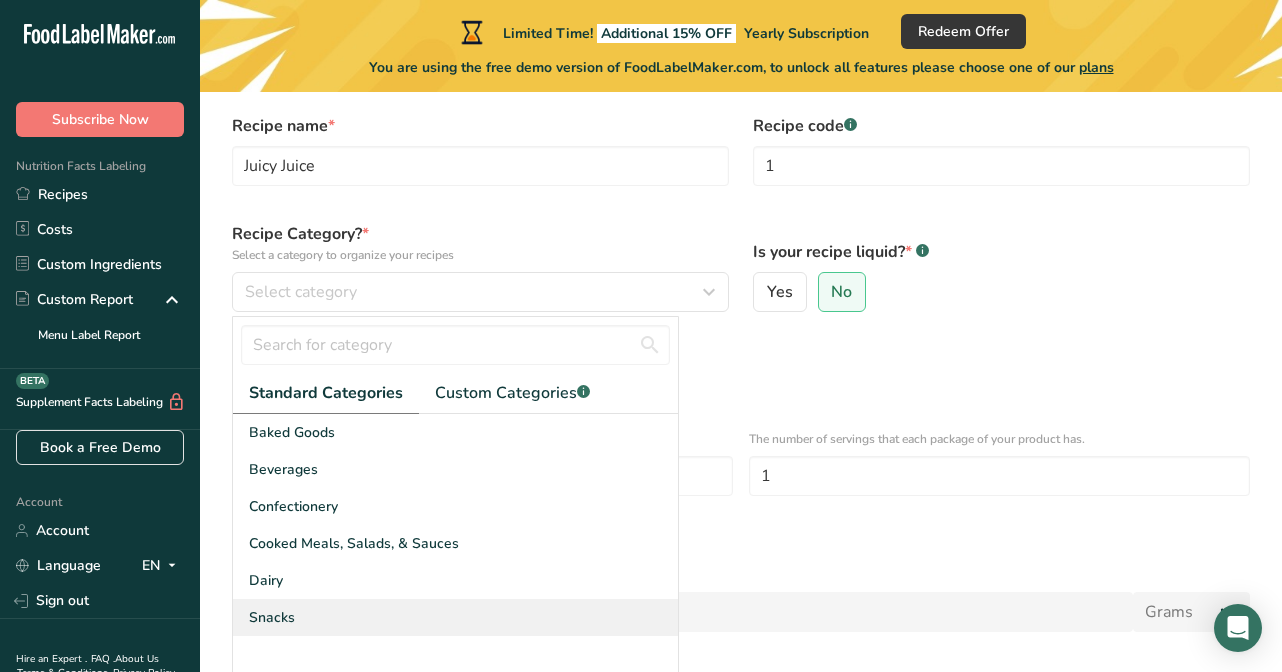 click on "Snacks" at bounding box center (272, 617) 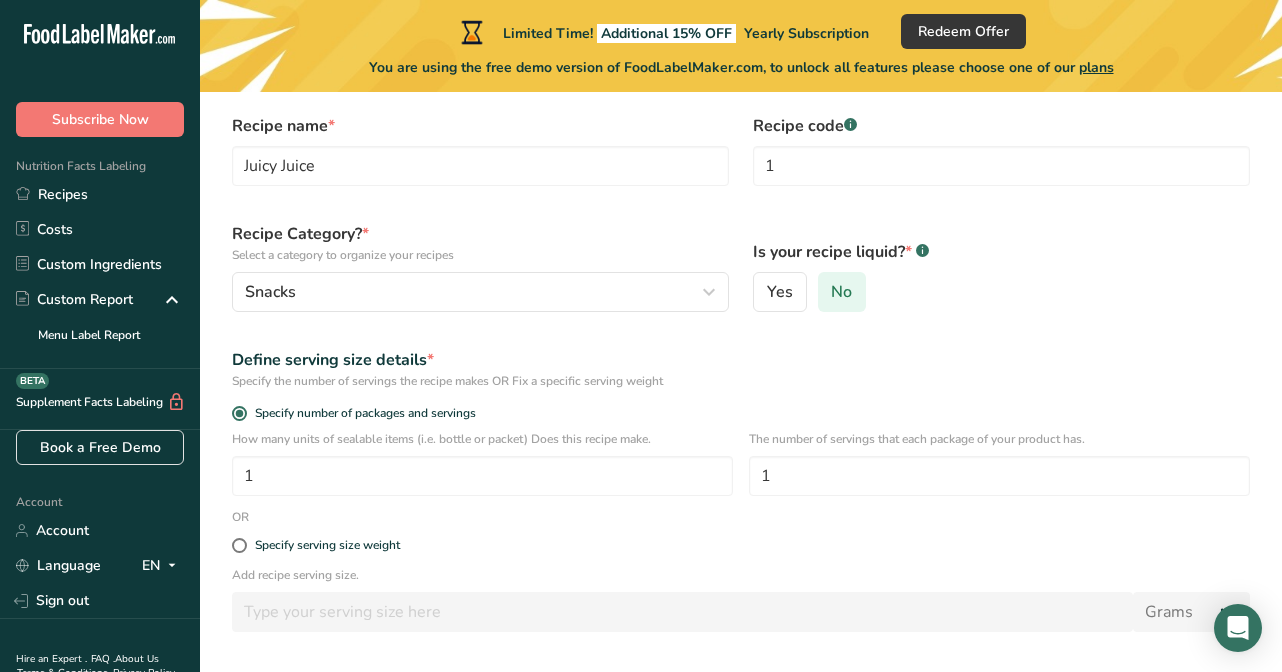 click on "No" at bounding box center (842, 292) 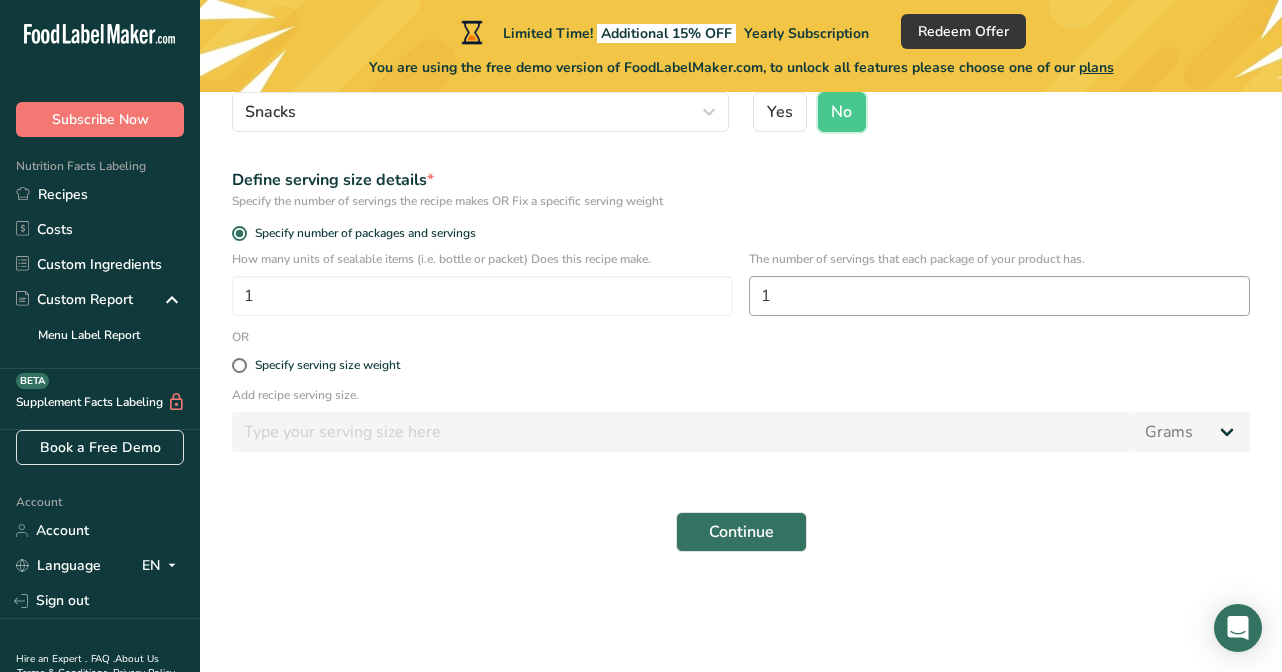 scroll, scrollTop: 263, scrollLeft: 0, axis: vertical 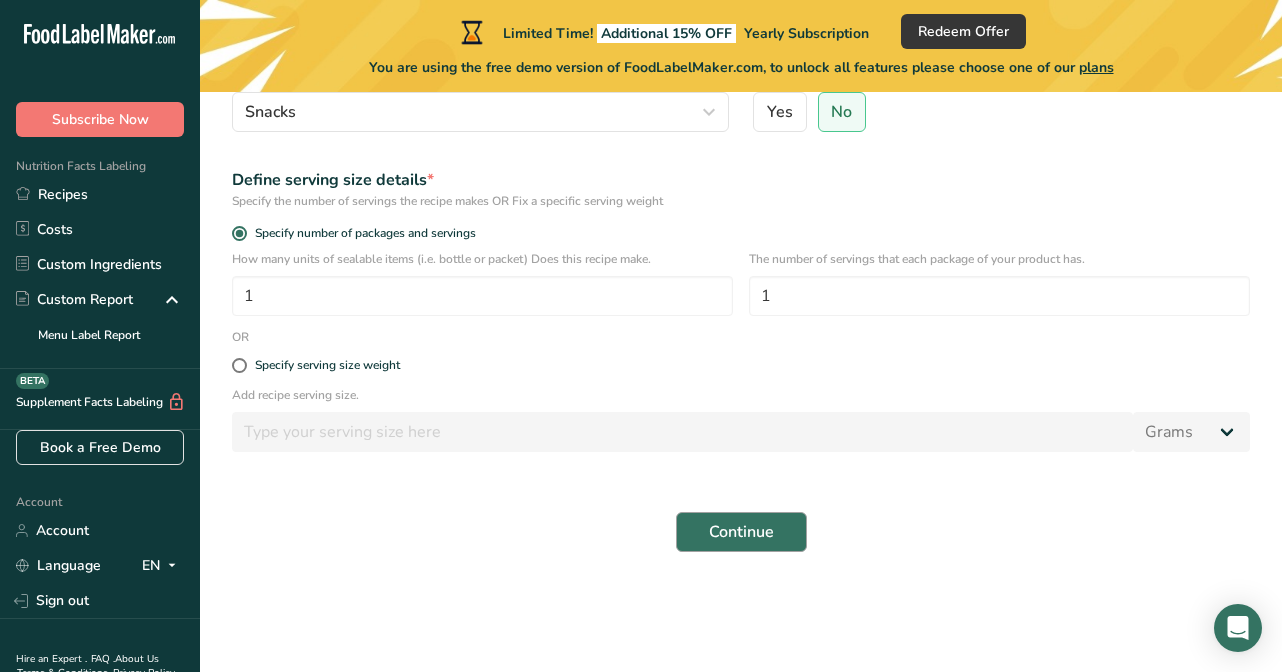 click on "Continue" at bounding box center (741, 532) 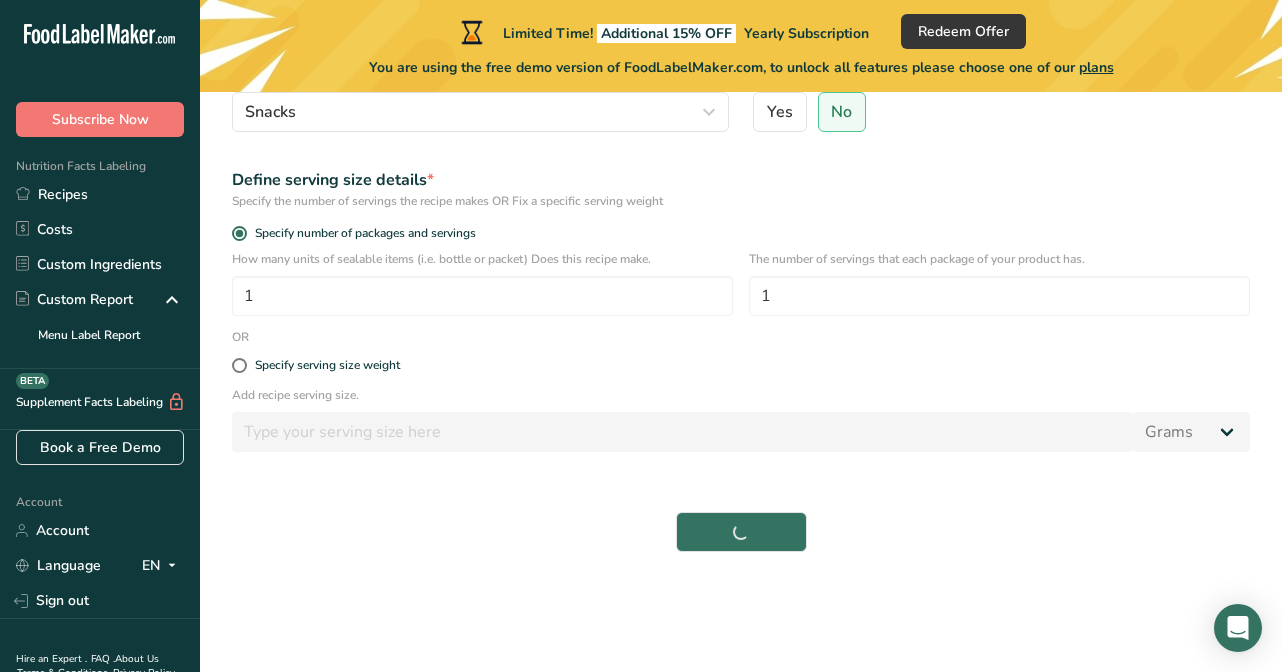 click on "Continue" at bounding box center (741, 532) 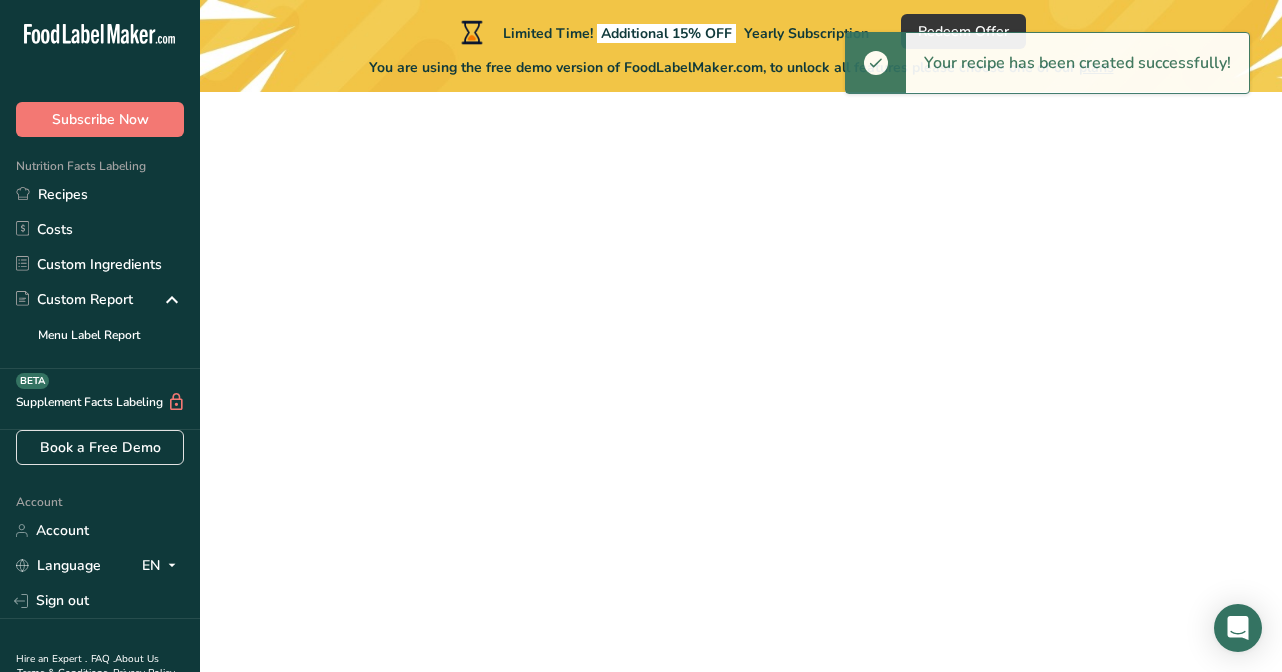 scroll, scrollTop: 0, scrollLeft: 0, axis: both 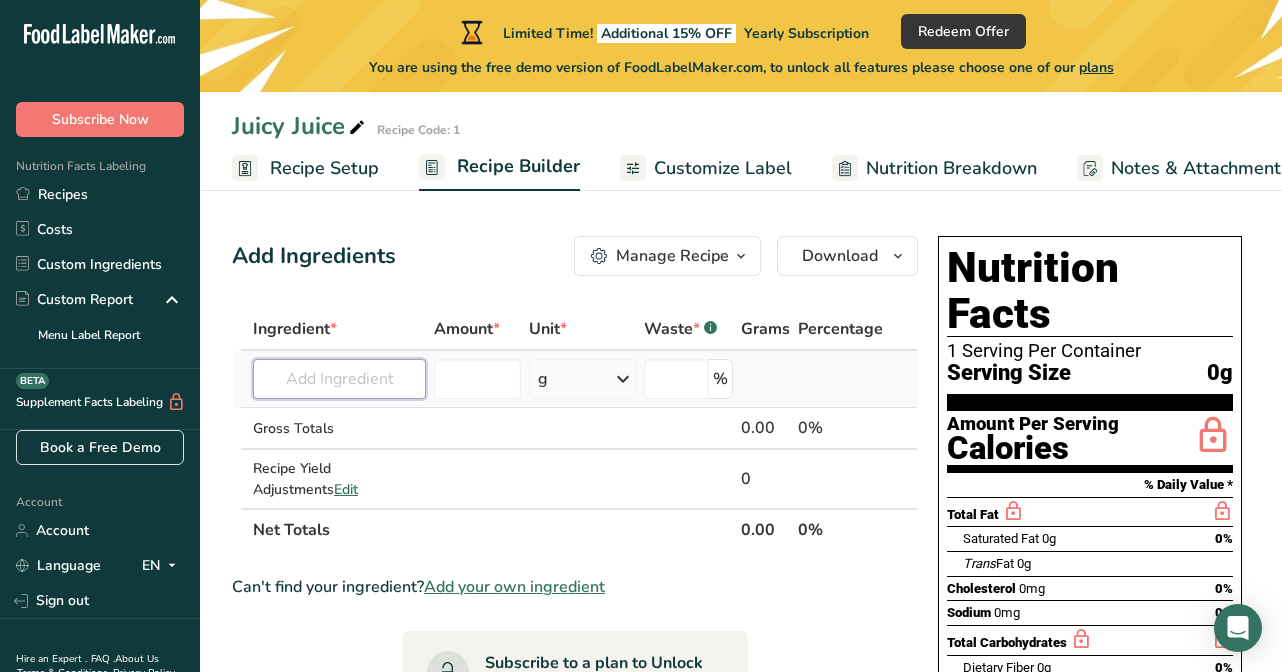 click at bounding box center (339, 379) 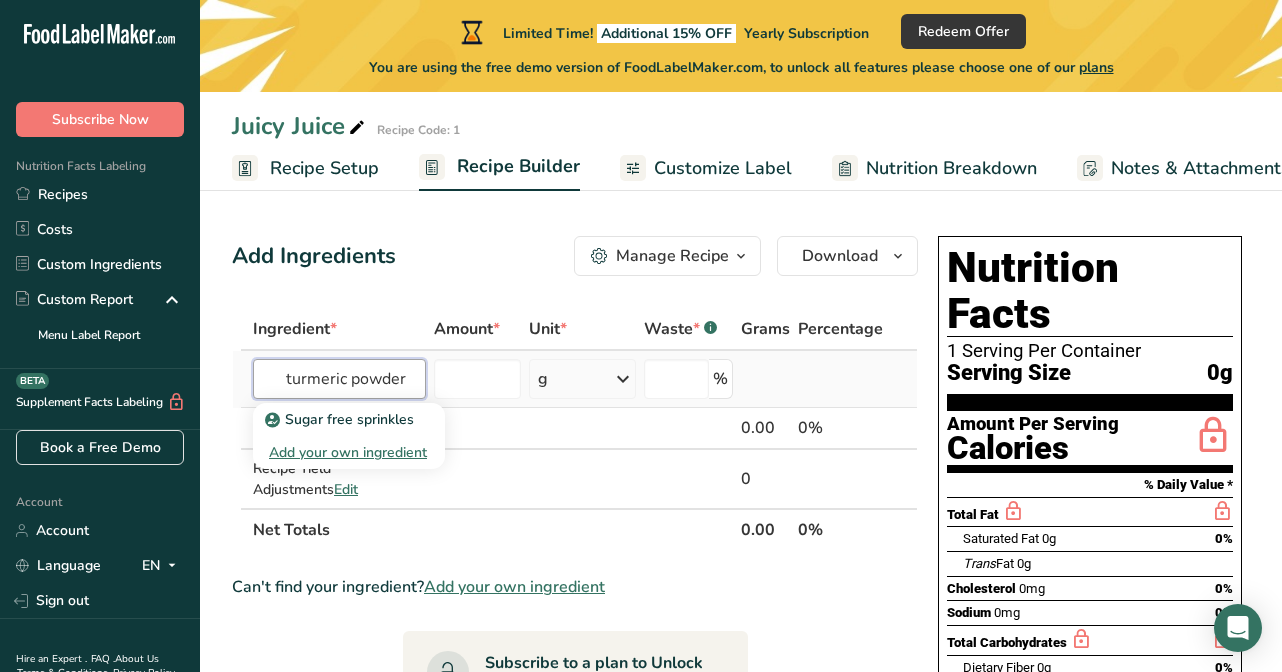 type on "turmeric powder" 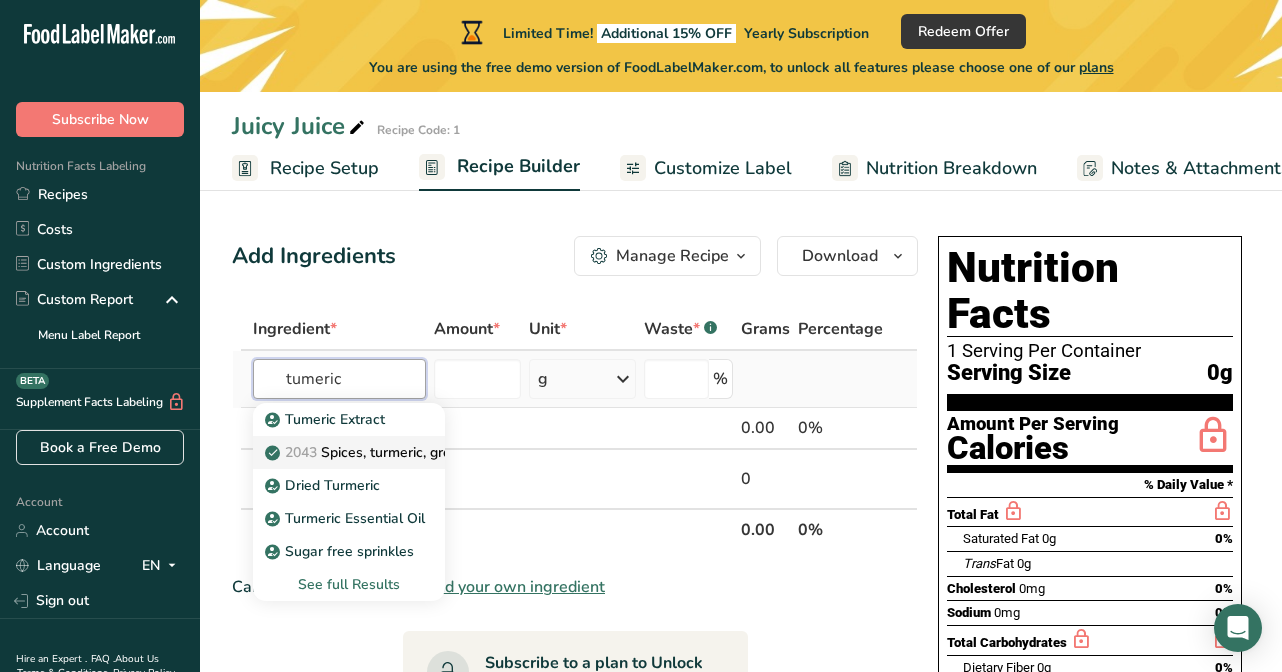 type on "tumeric" 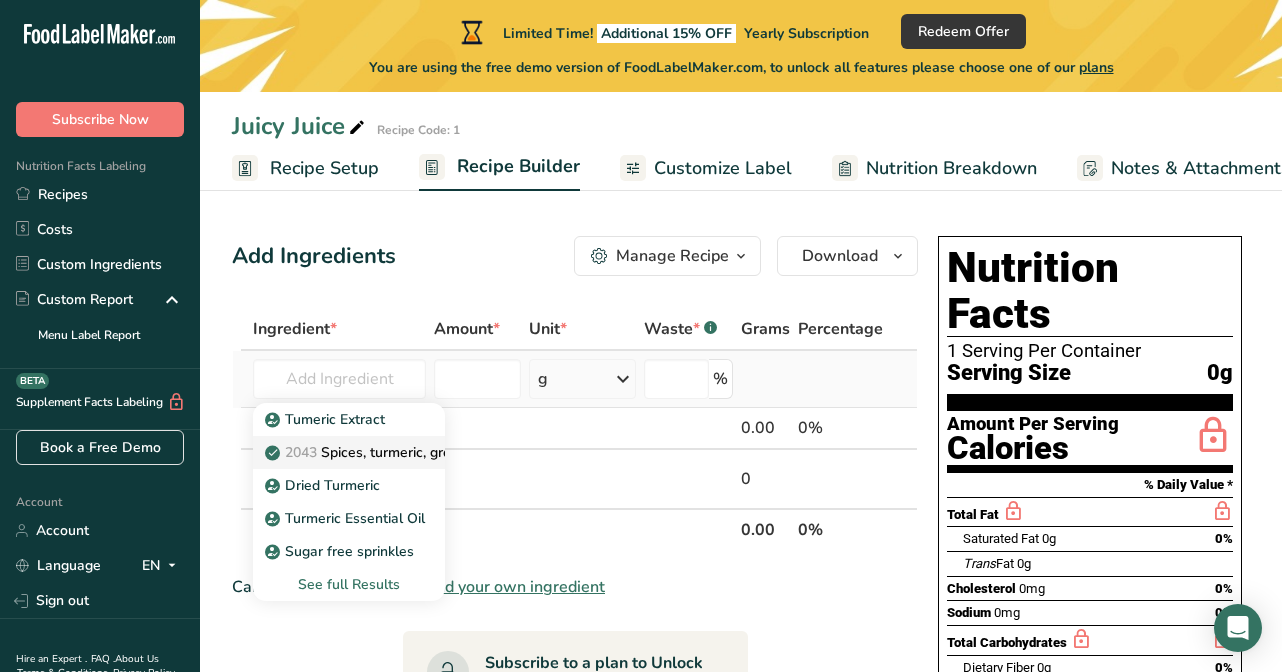 click on "2043
Spices, turmeric, ground" at bounding box center (372, 452) 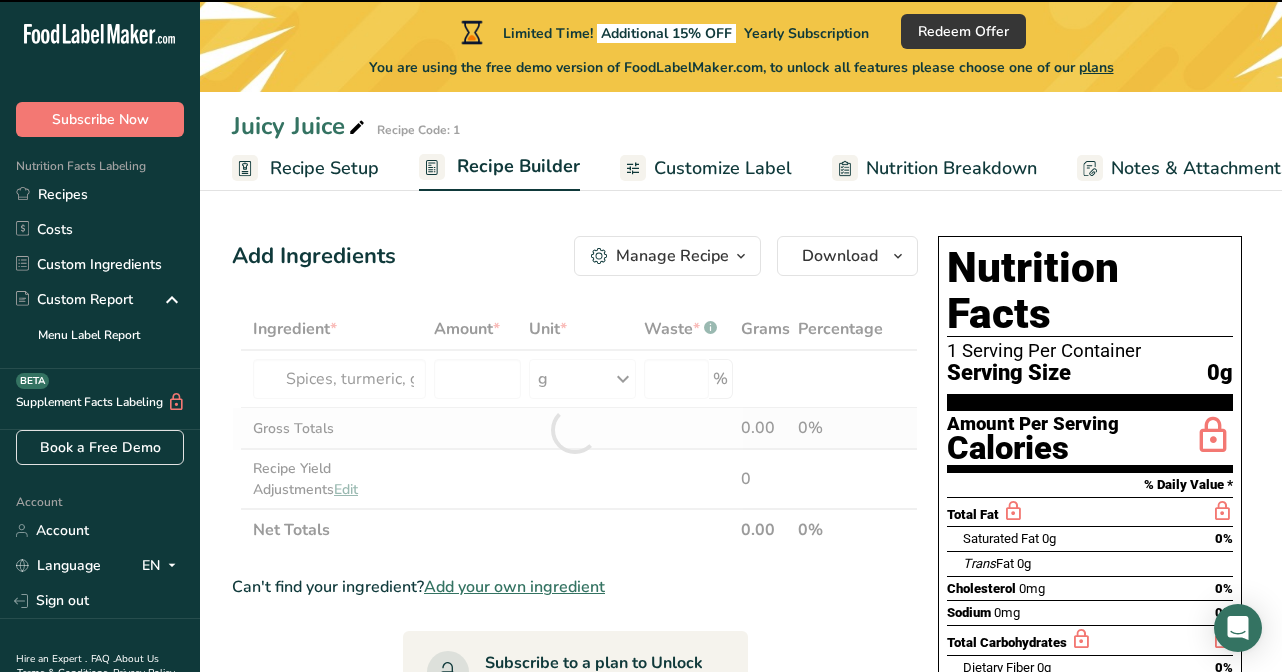 type on "0" 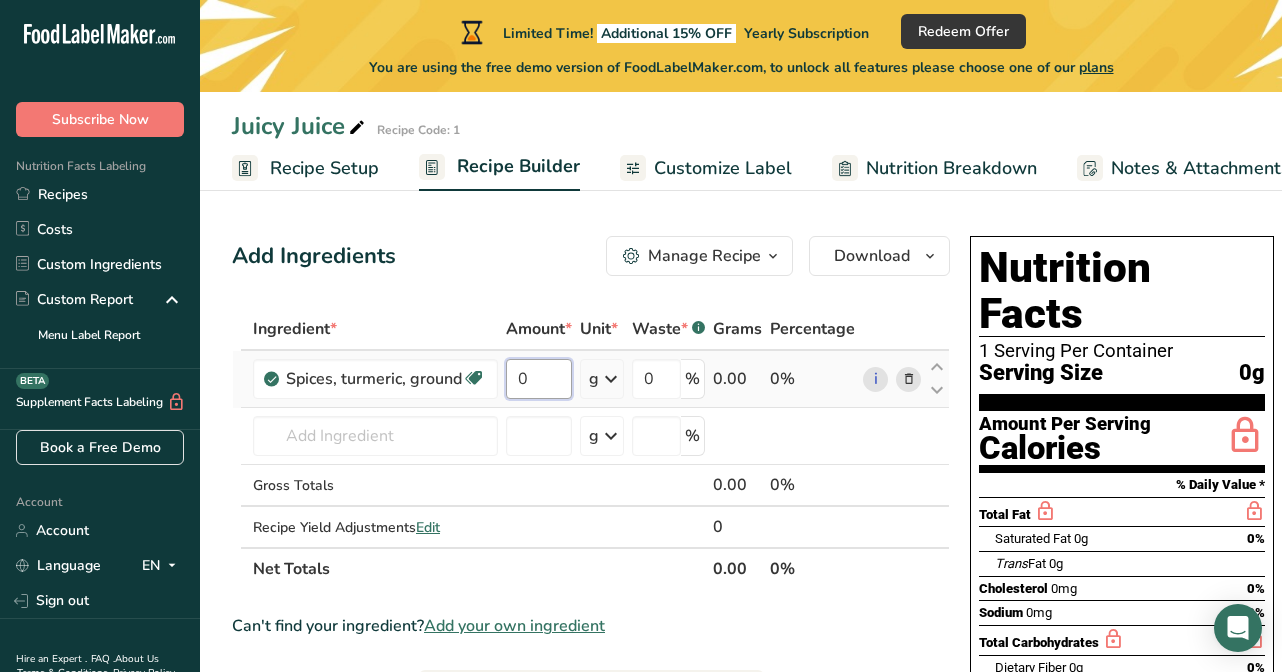 click on "0" at bounding box center [539, 379] 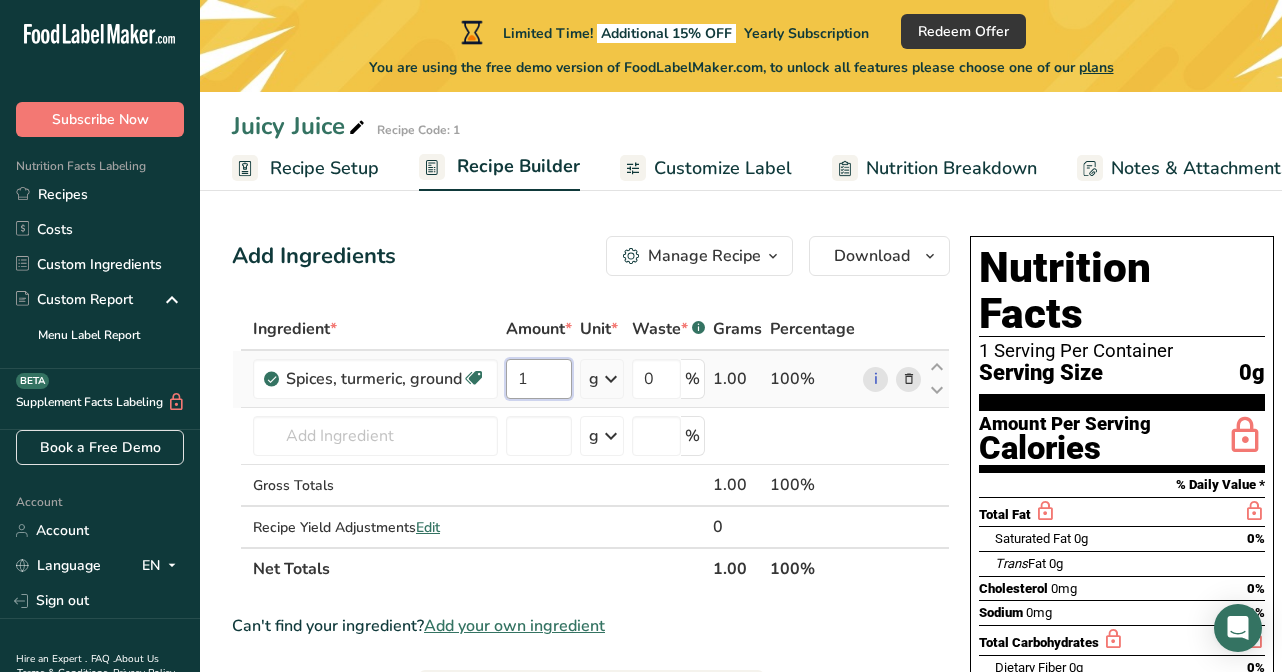 type on "1" 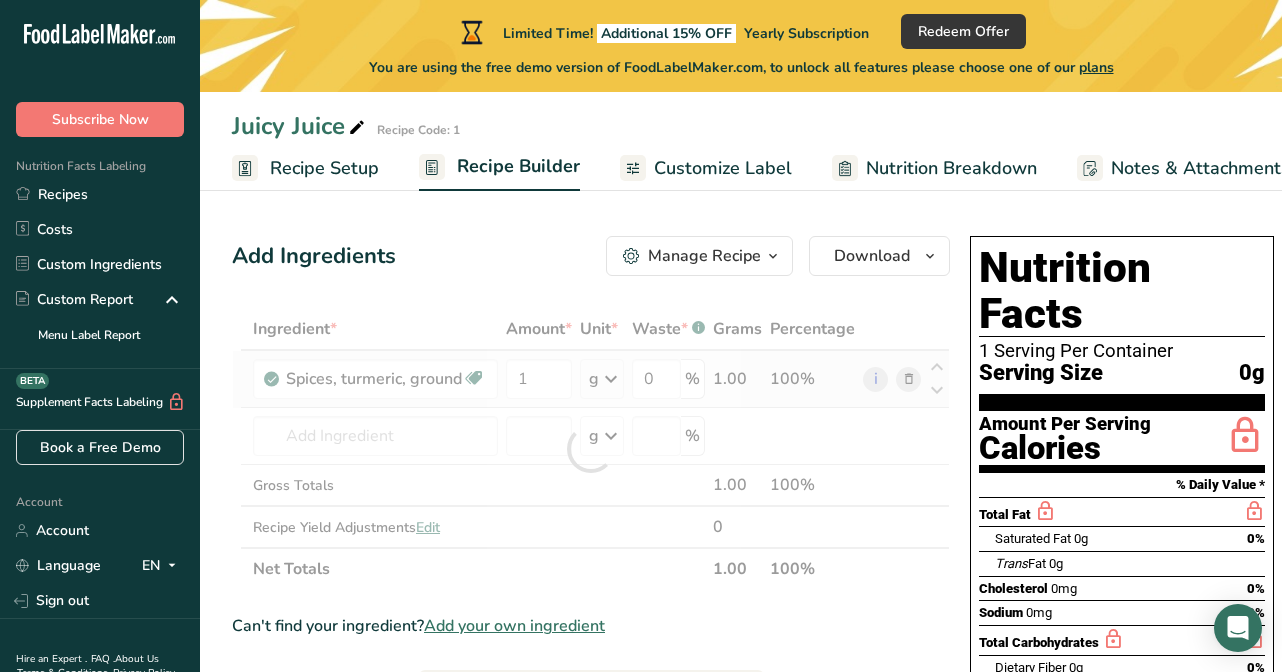 click on "Ingredient *
Amount *
Unit *
Waste *   .a-a{fill:#347362;}.b-a{fill:#fff;}          Grams
Percentage
Spices, turmeric, ground
Source of Antioxidants
Dairy free
Gluten free
Vegan
Vegetarian
Soy free
1
g
Portions
1 tsp
1 tbsp
Weight Units
g
kg
mg
See more
Volume Units
l
Volume units require a density conversion. If you know your ingredient's density enter it below. Otherwise, click on "RIA" our AI Regulatory bot - she will be able to help you
lb/ft3
g/cm3
Confirm
mL" at bounding box center (591, 449) 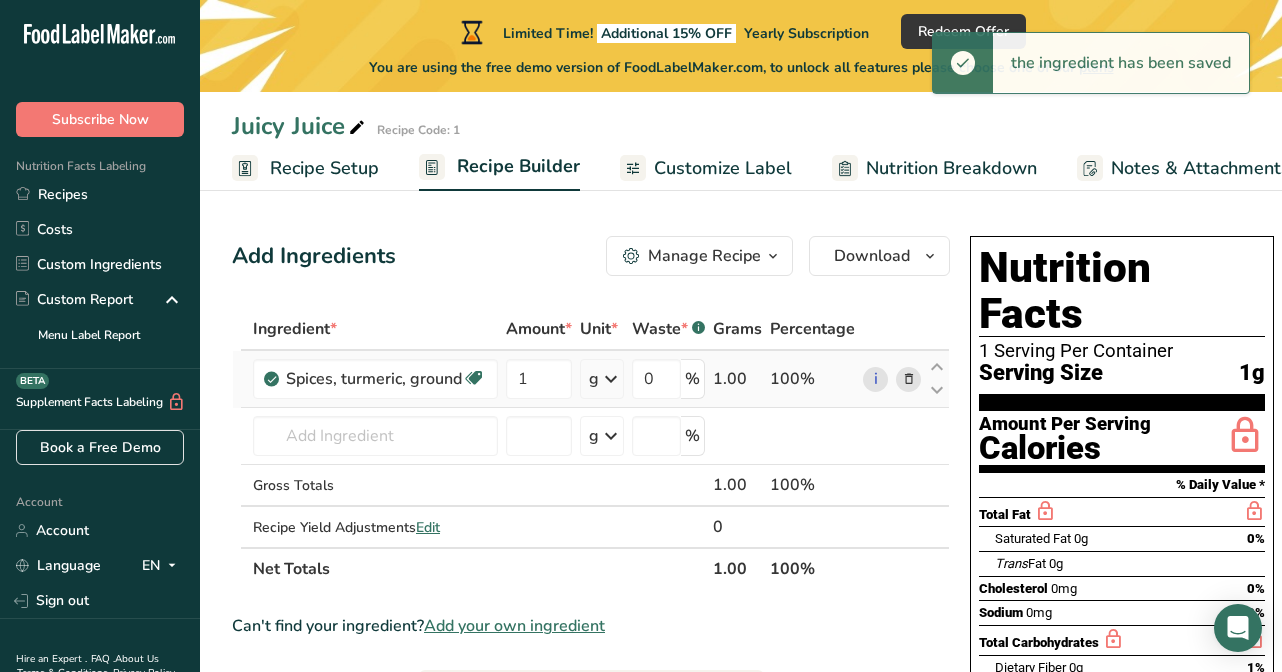 click at bounding box center [611, 379] 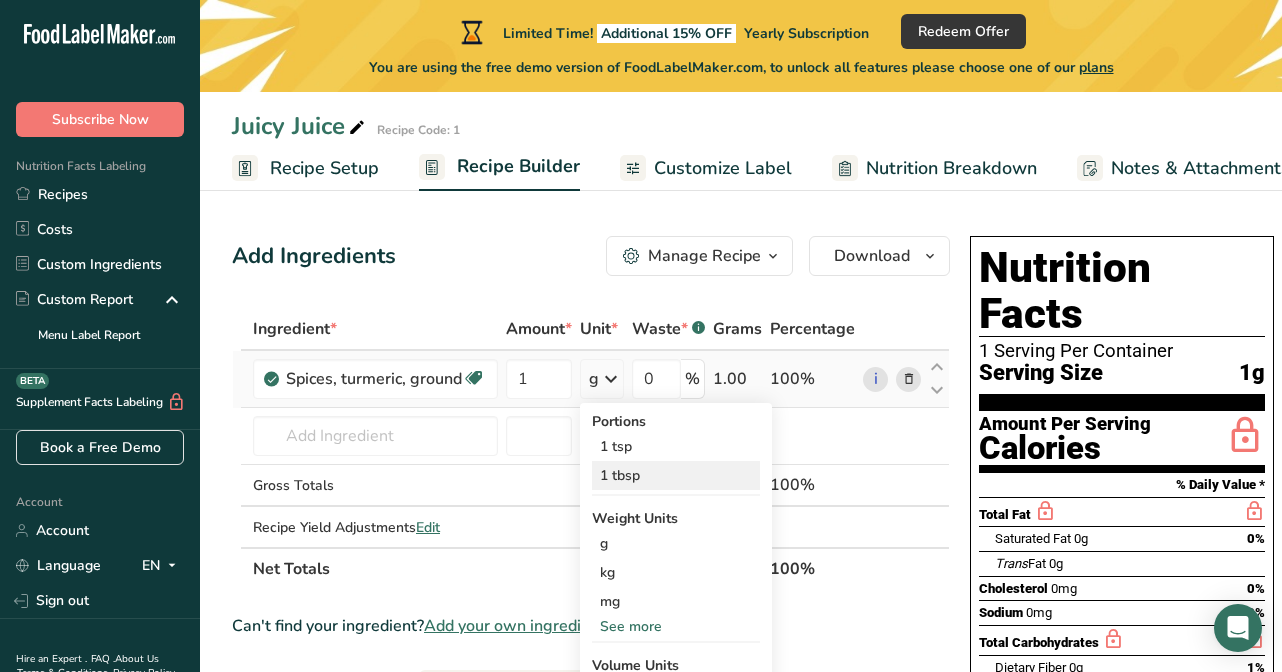 click on "1 tbsp" at bounding box center [676, 475] 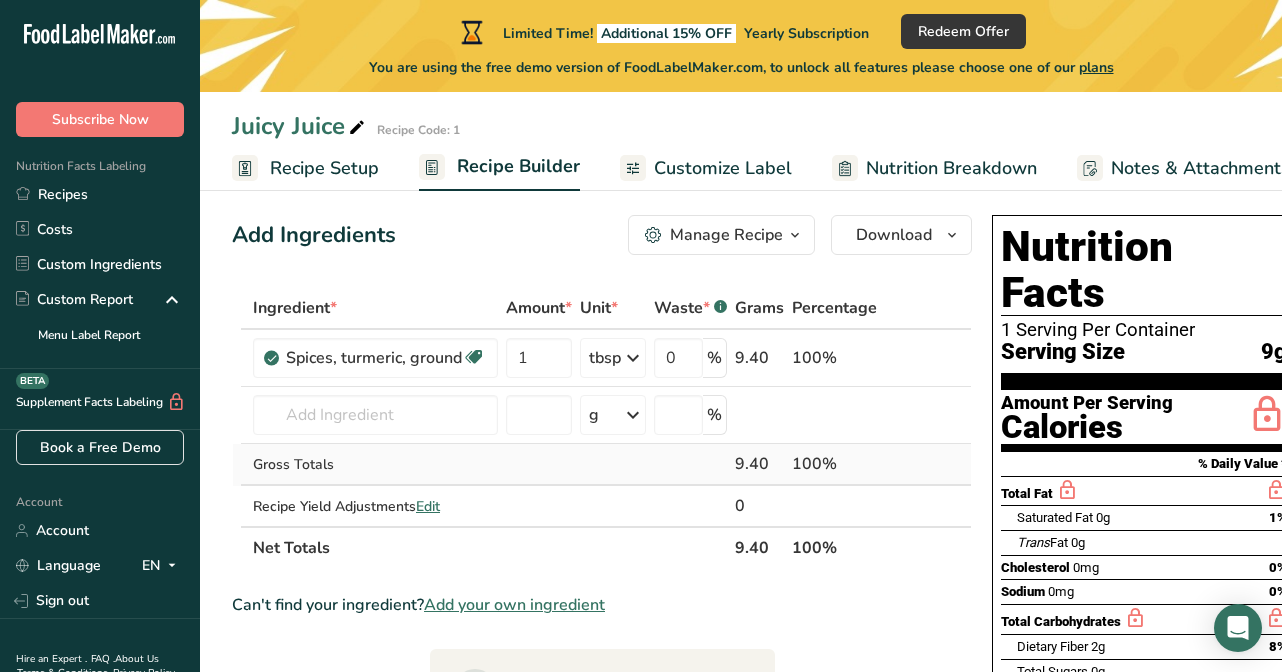 scroll, scrollTop: 32, scrollLeft: 0, axis: vertical 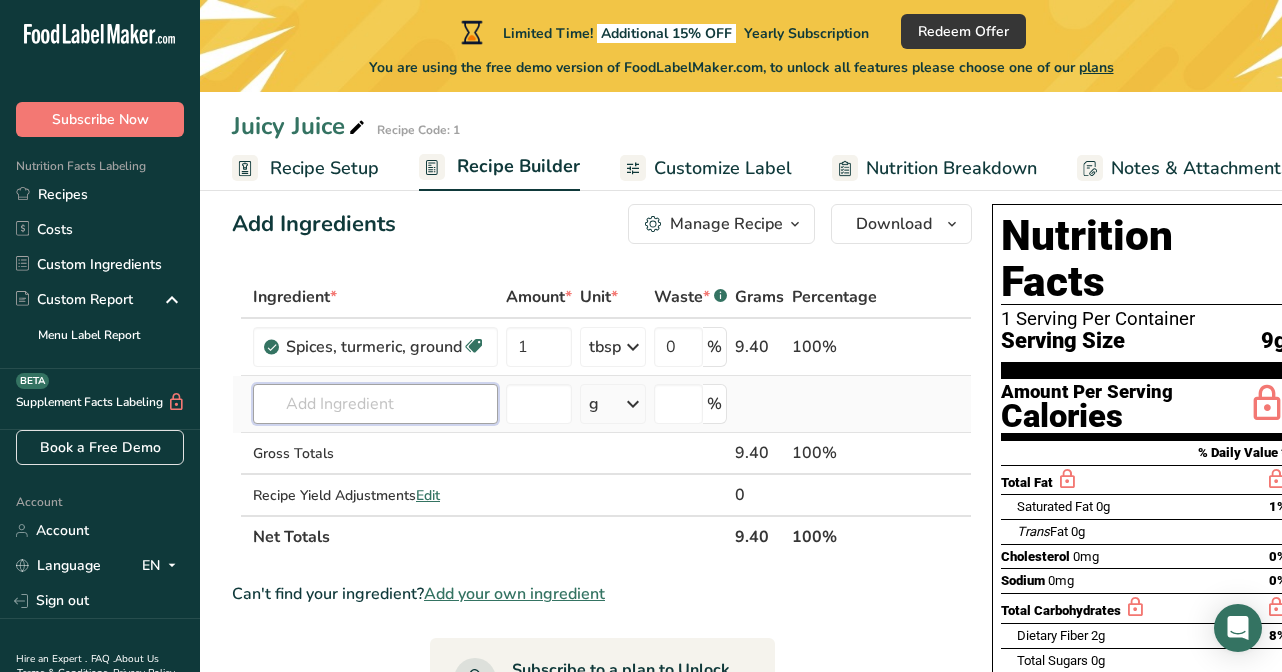 click at bounding box center [375, 404] 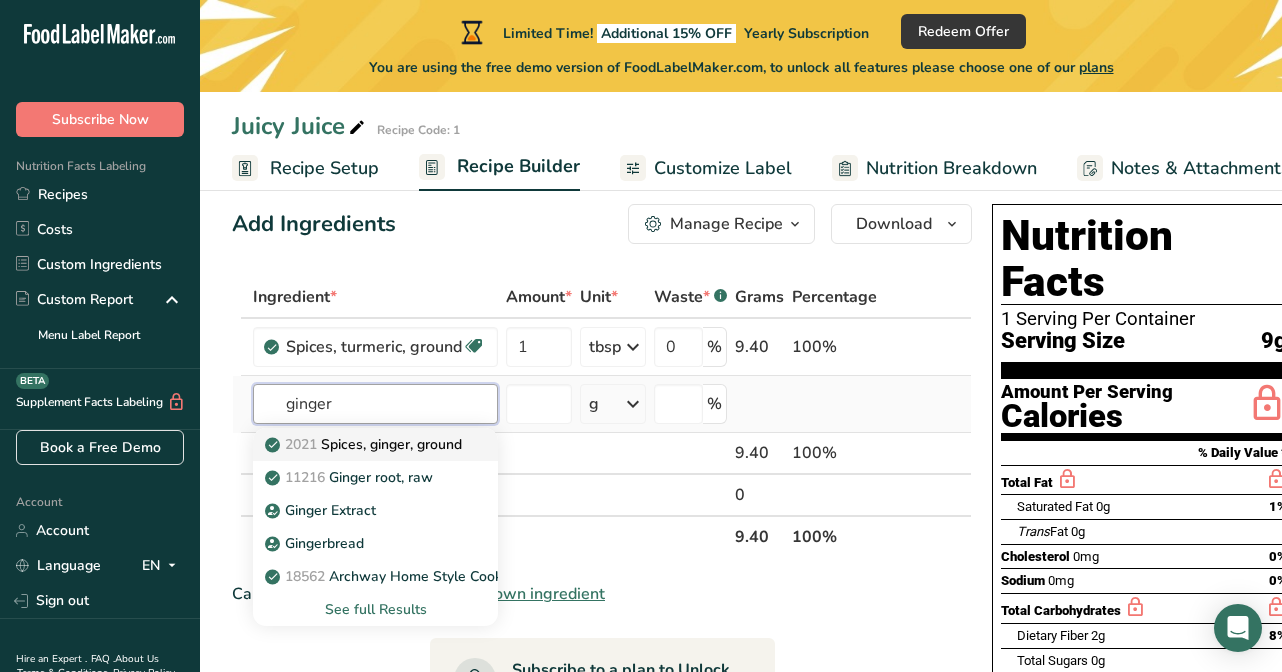 type on "ginger" 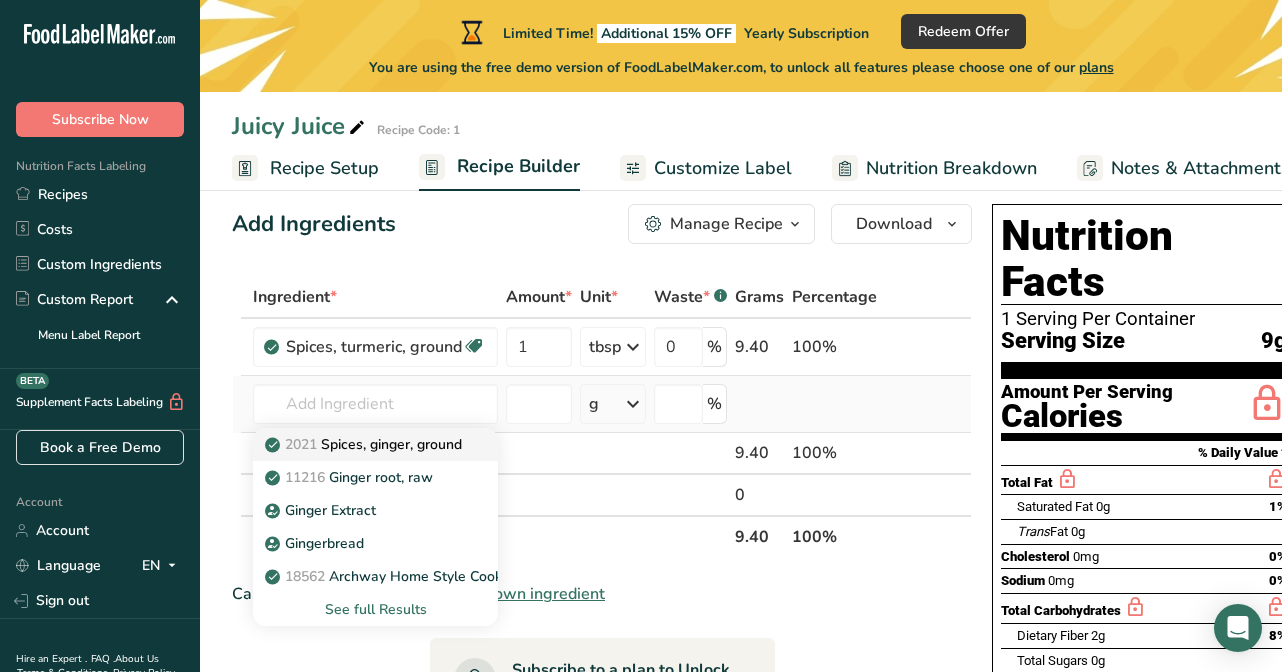 click on "2021
Spices, ginger, ground" at bounding box center [365, 444] 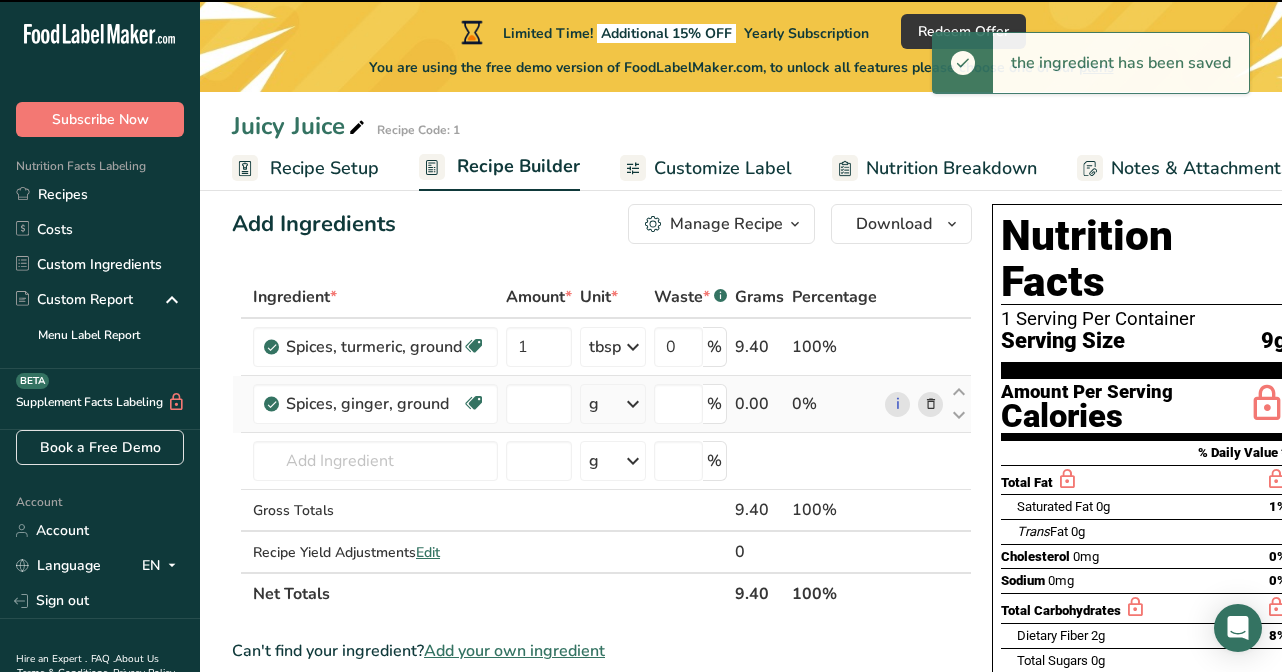 type on "0" 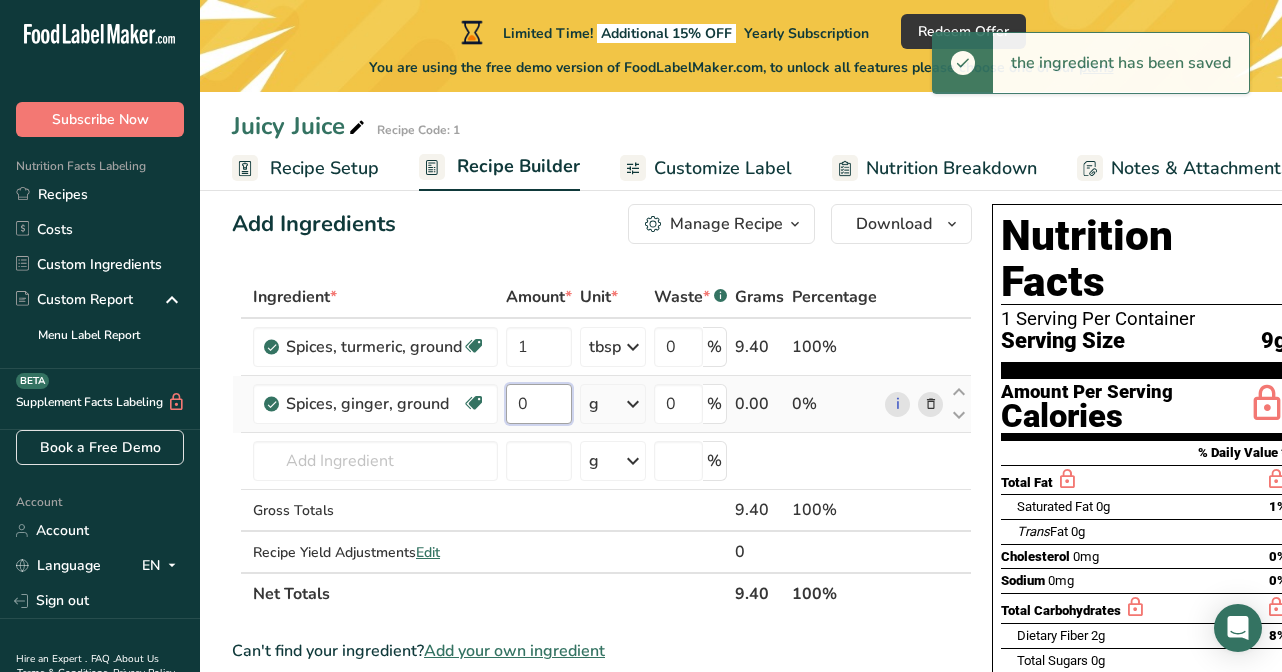 click on "0" at bounding box center (539, 404) 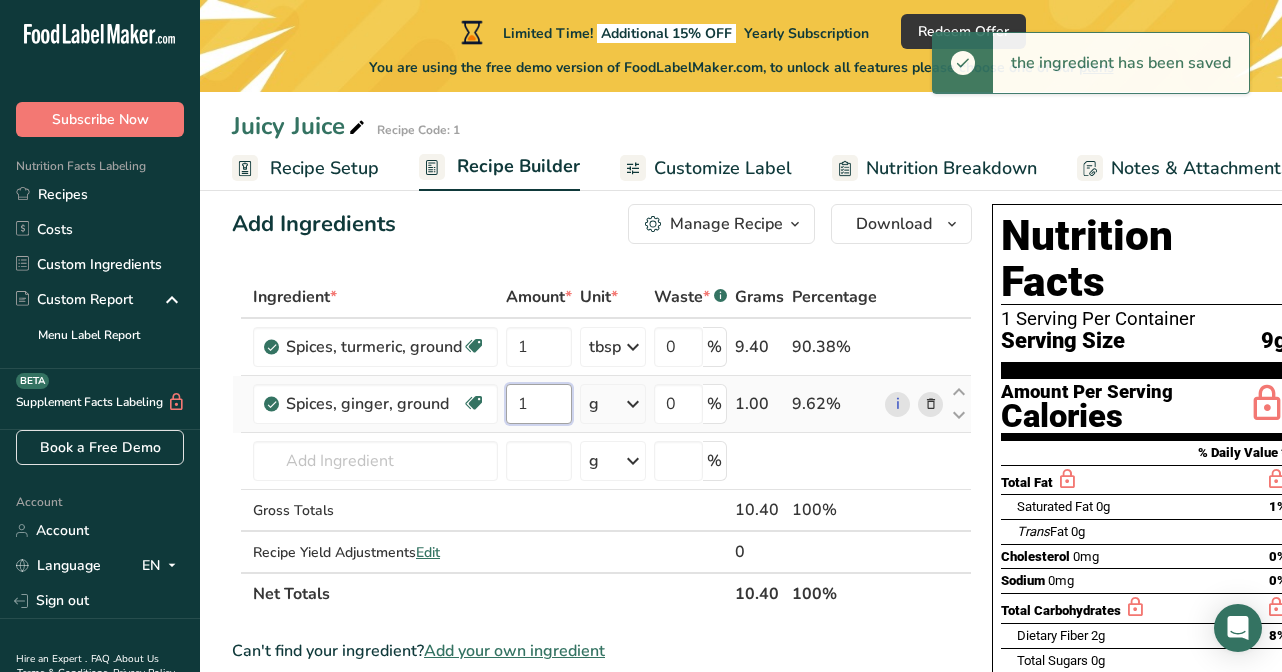 type on "1" 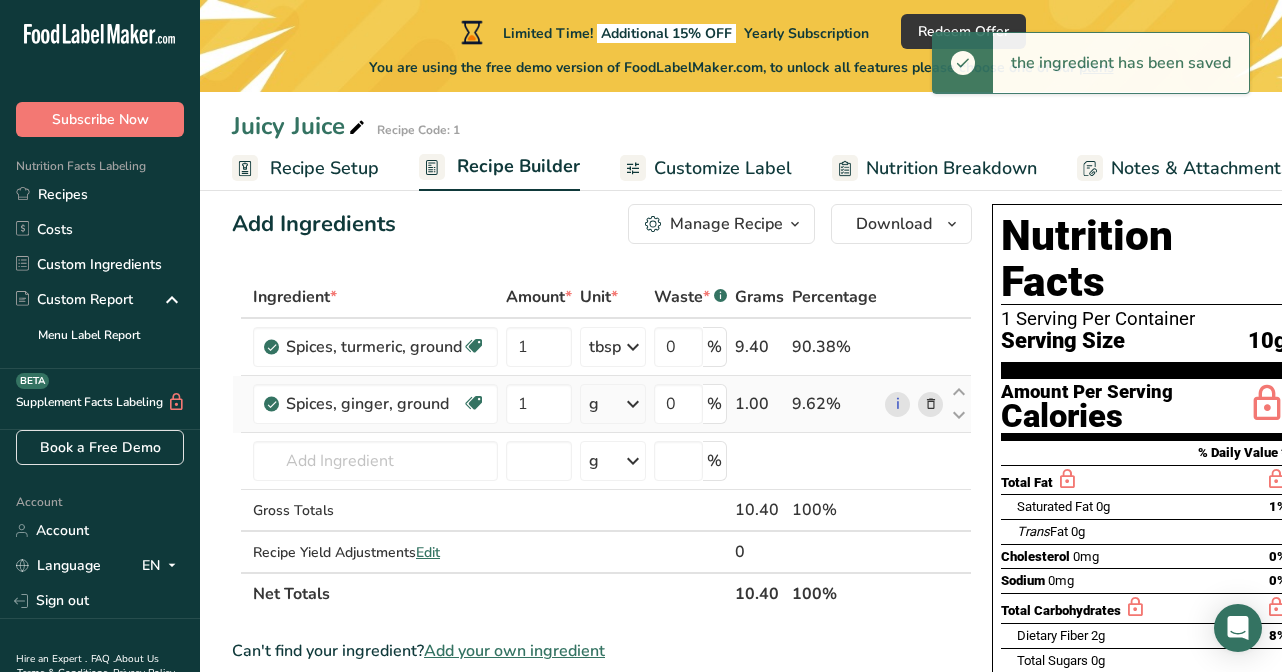 click at bounding box center [633, 404] 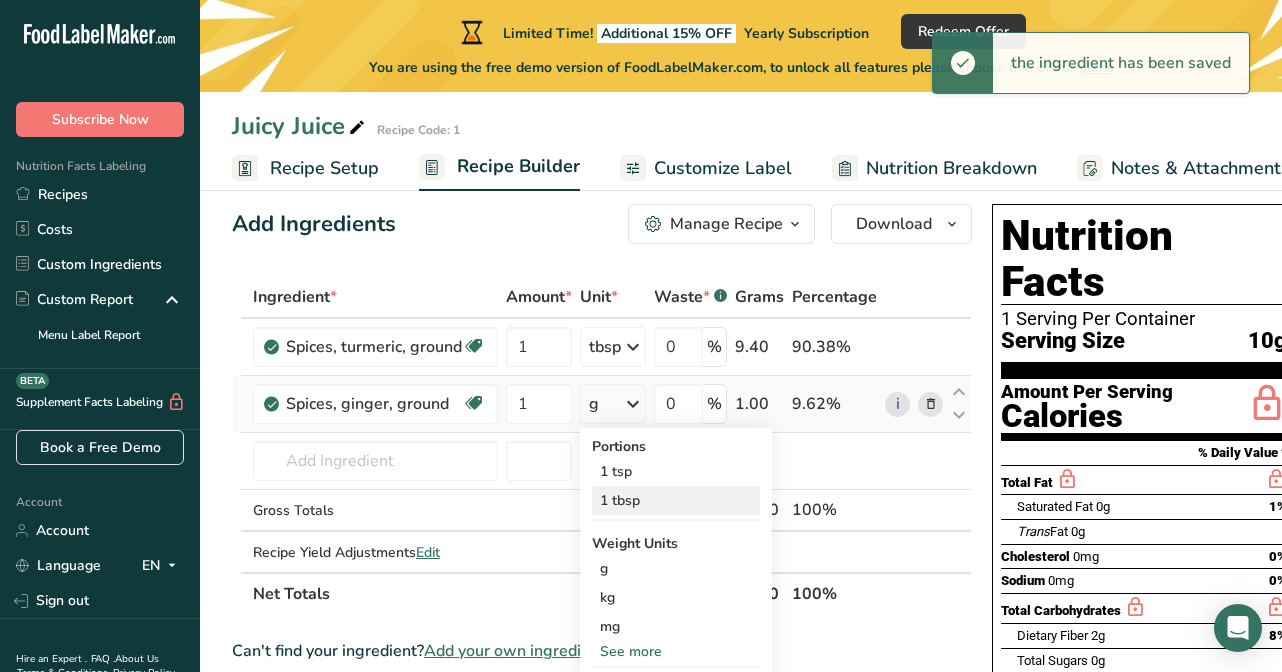 click on "1 tbsp" at bounding box center (676, 500) 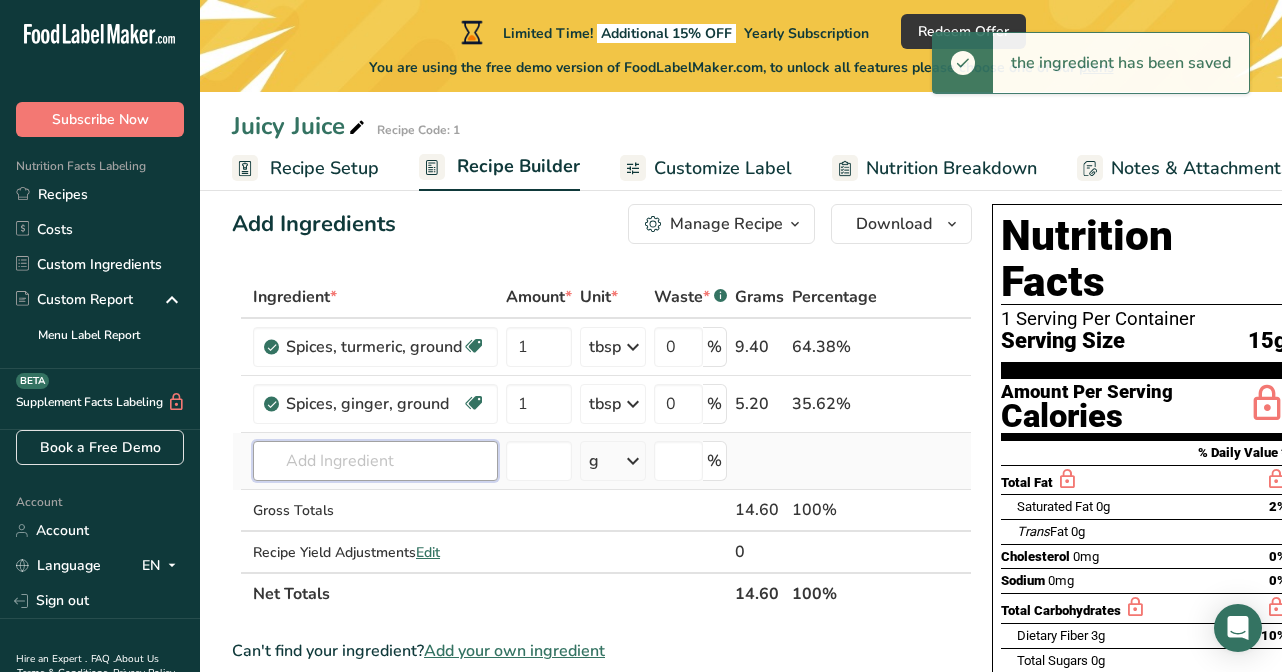 click at bounding box center [375, 461] 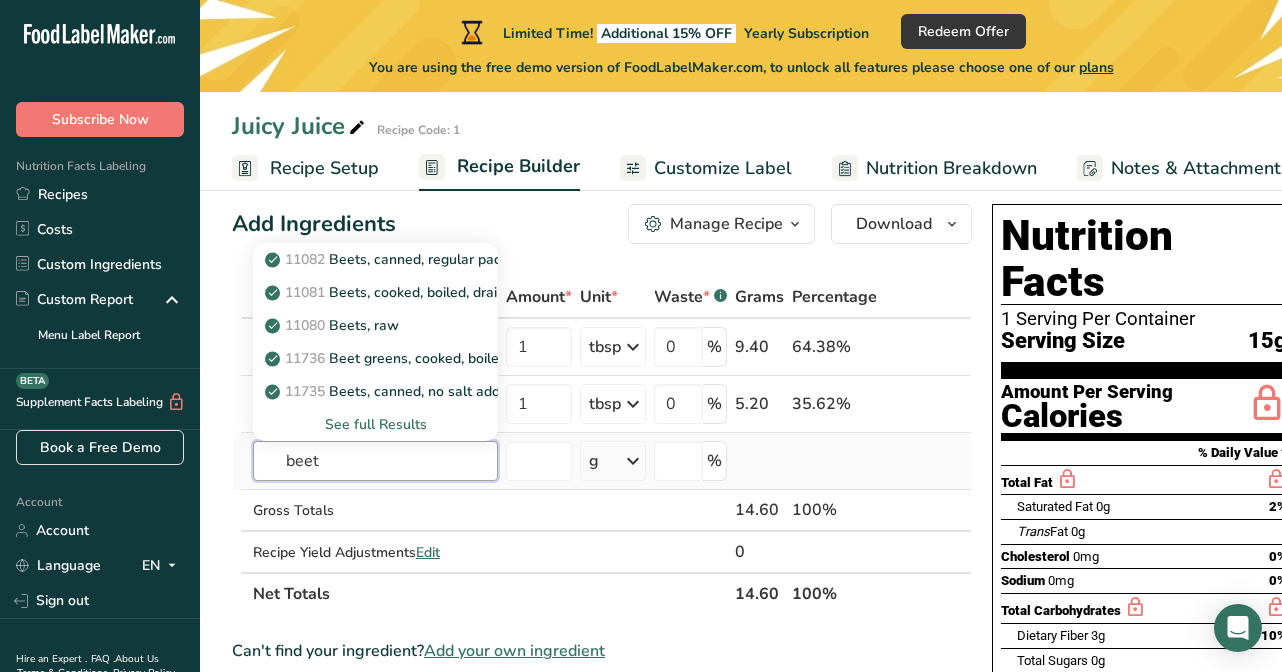 type on "beet" 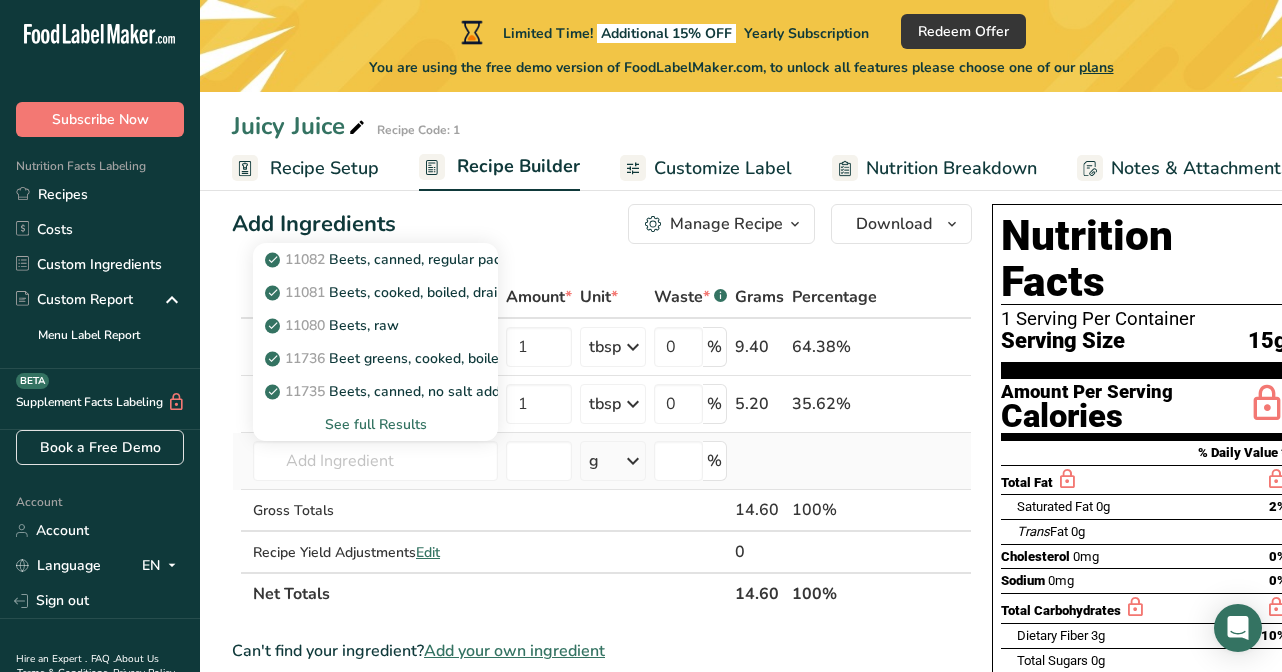 click on "See full Results" at bounding box center (375, 424) 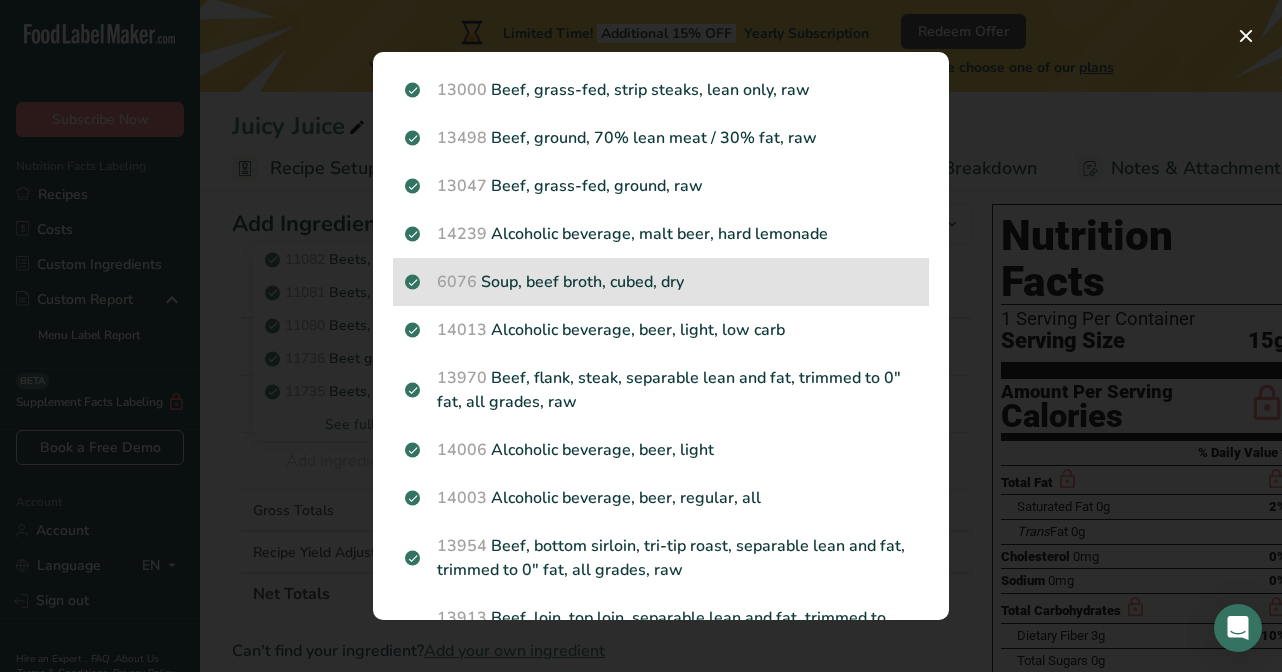 scroll, scrollTop: 709, scrollLeft: 0, axis: vertical 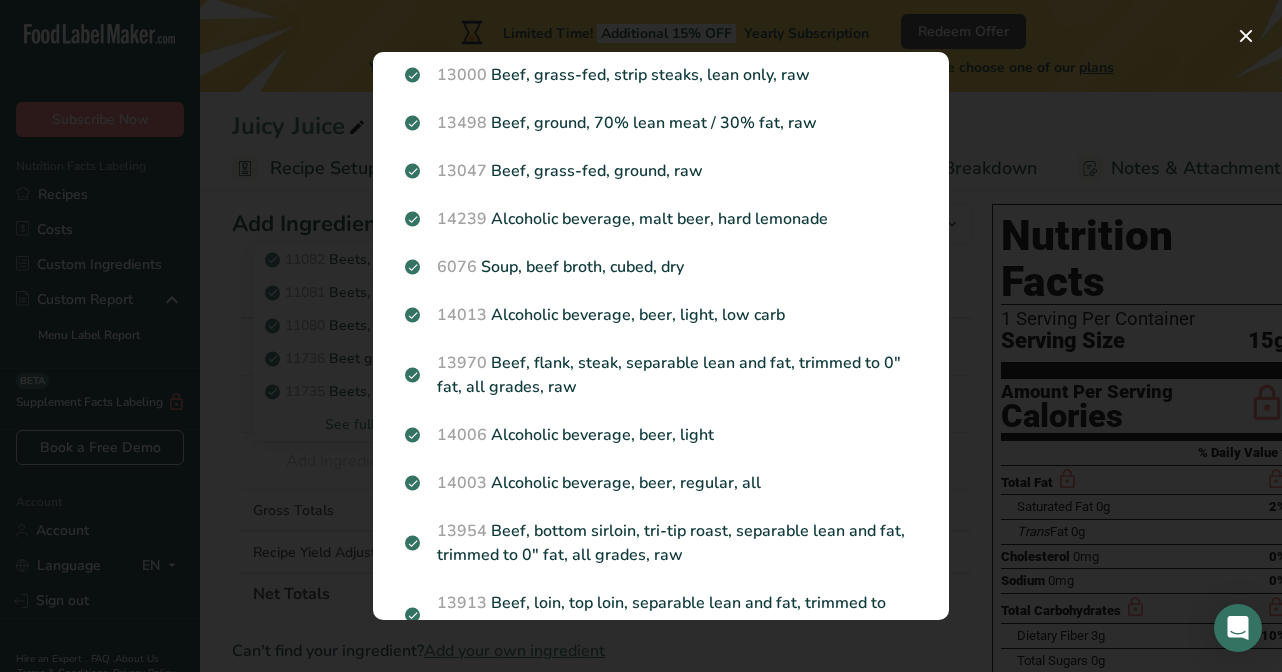 click at bounding box center (641, 336) 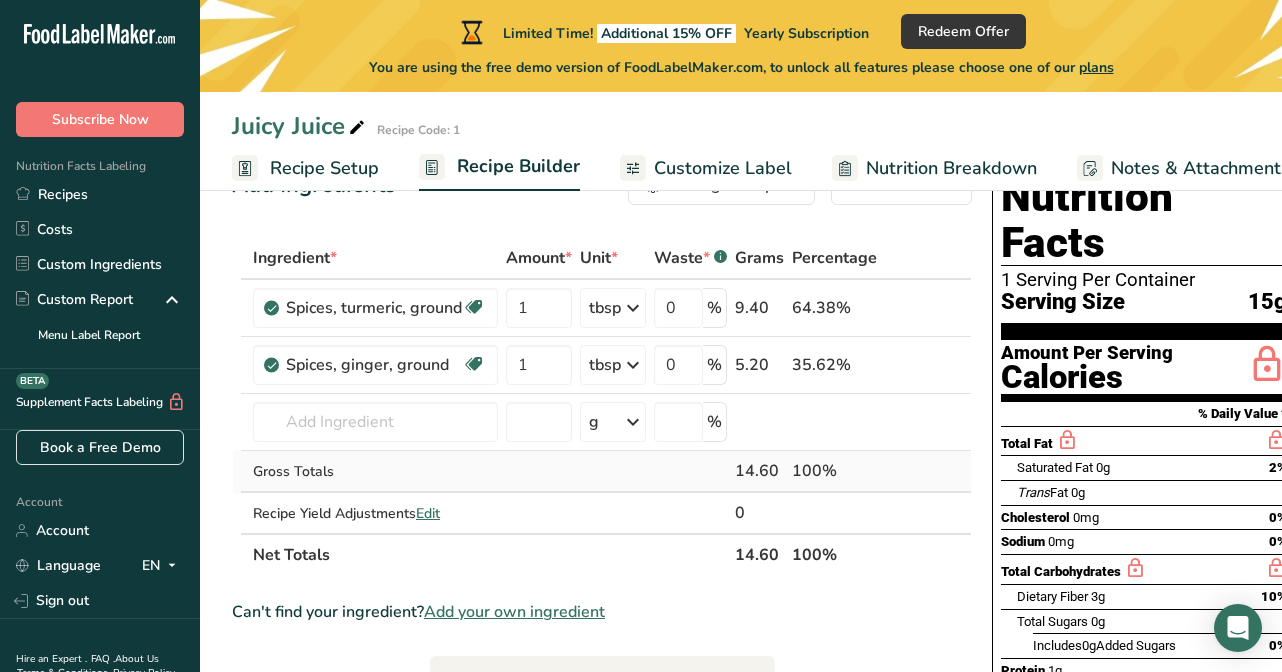 scroll, scrollTop: 75, scrollLeft: 0, axis: vertical 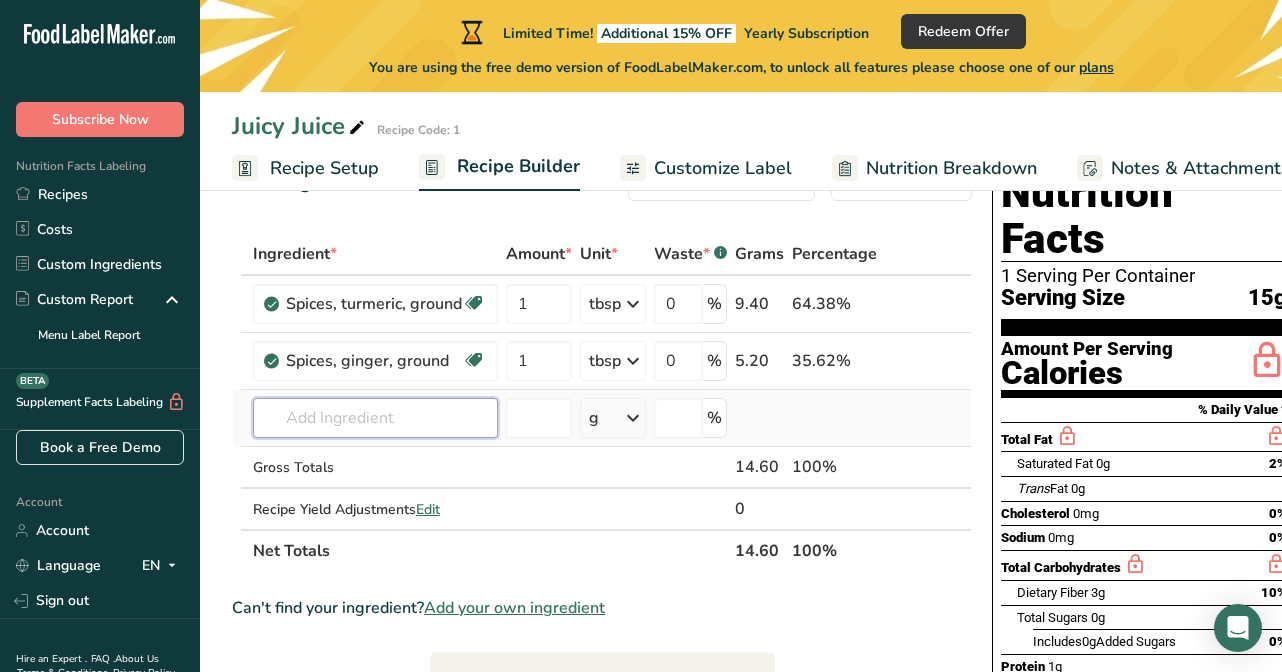 click at bounding box center [375, 418] 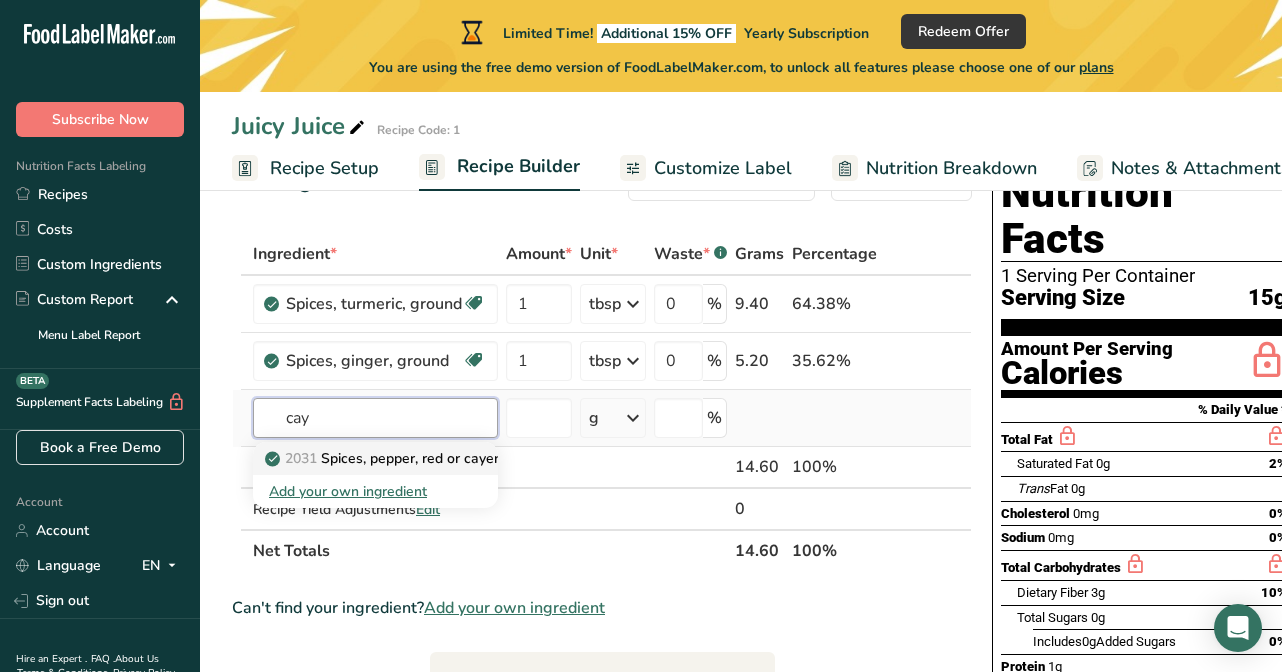 type on "cay" 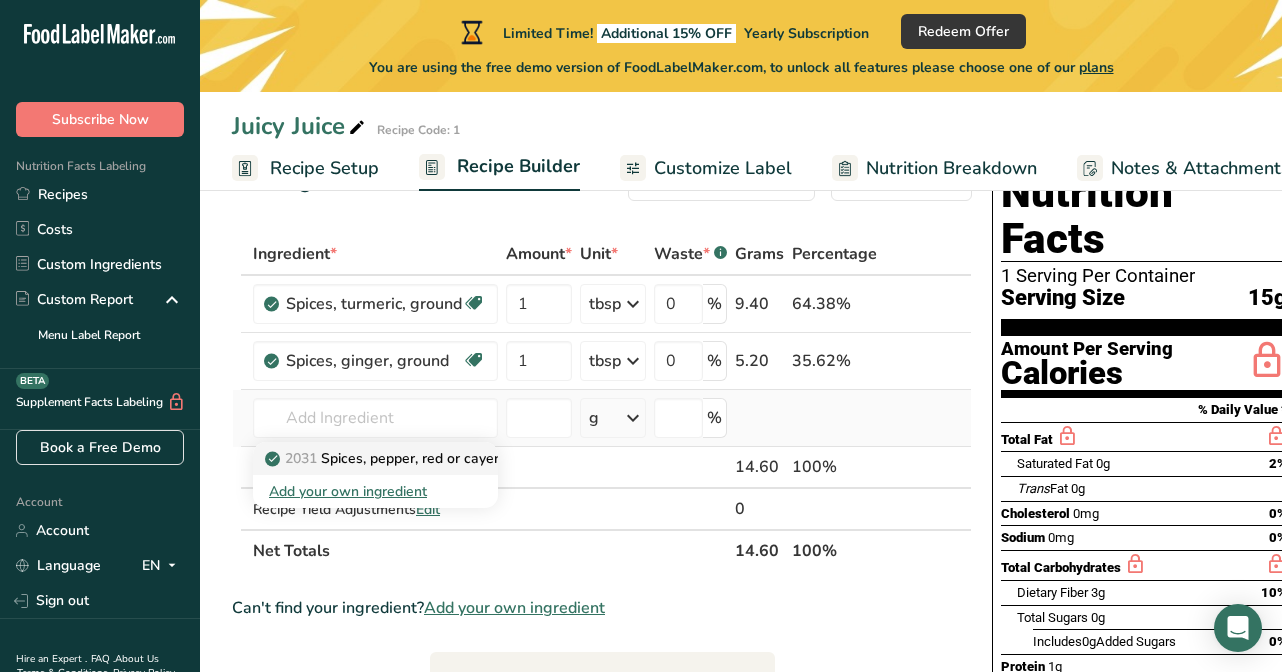 click on "2031
Spices, pepper, red or cayenne" at bounding box center (393, 458) 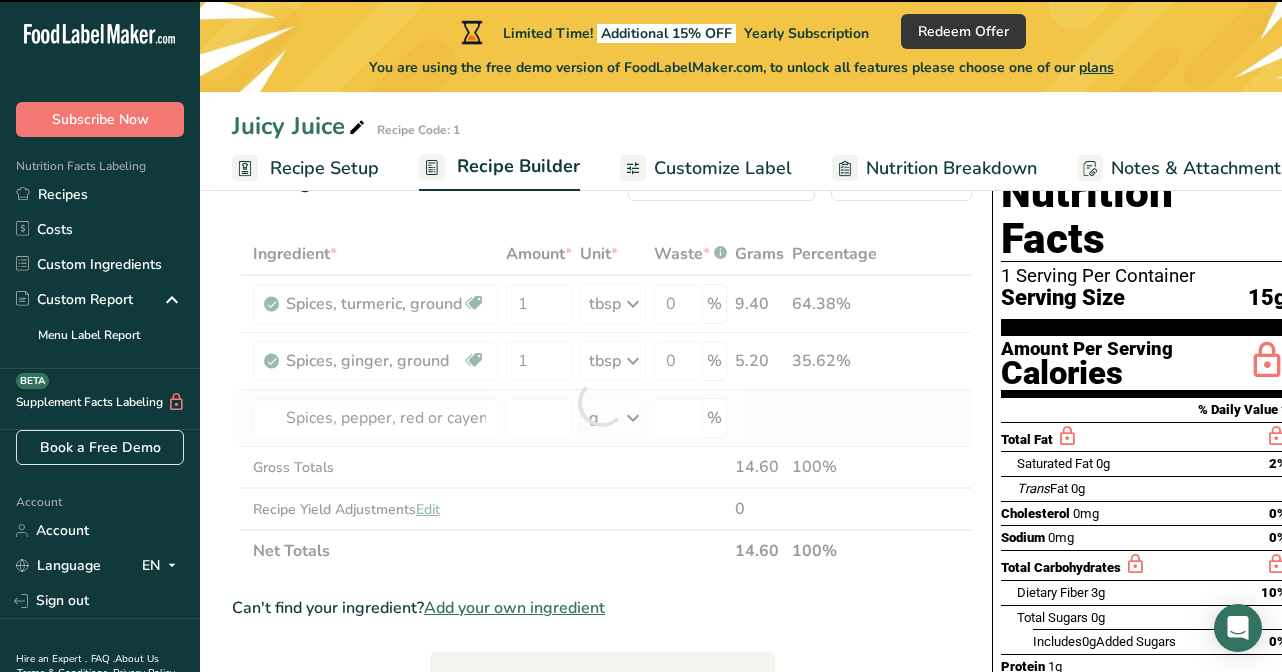 type on "0" 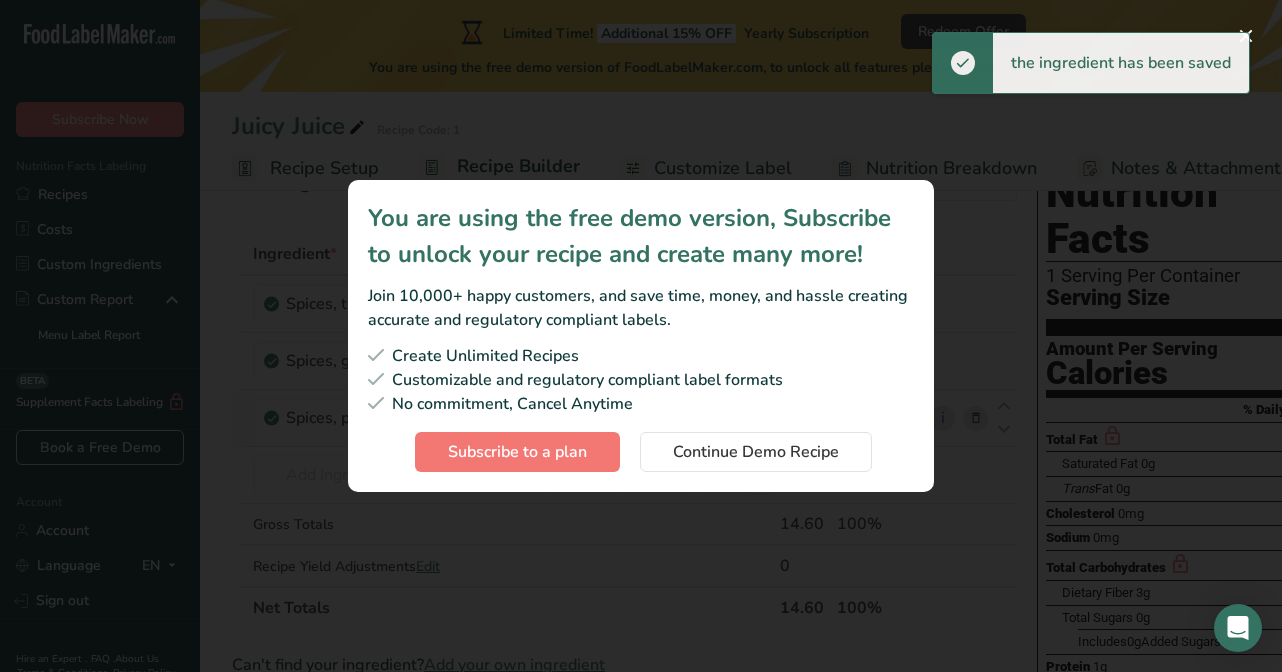 click at bounding box center (641, 336) 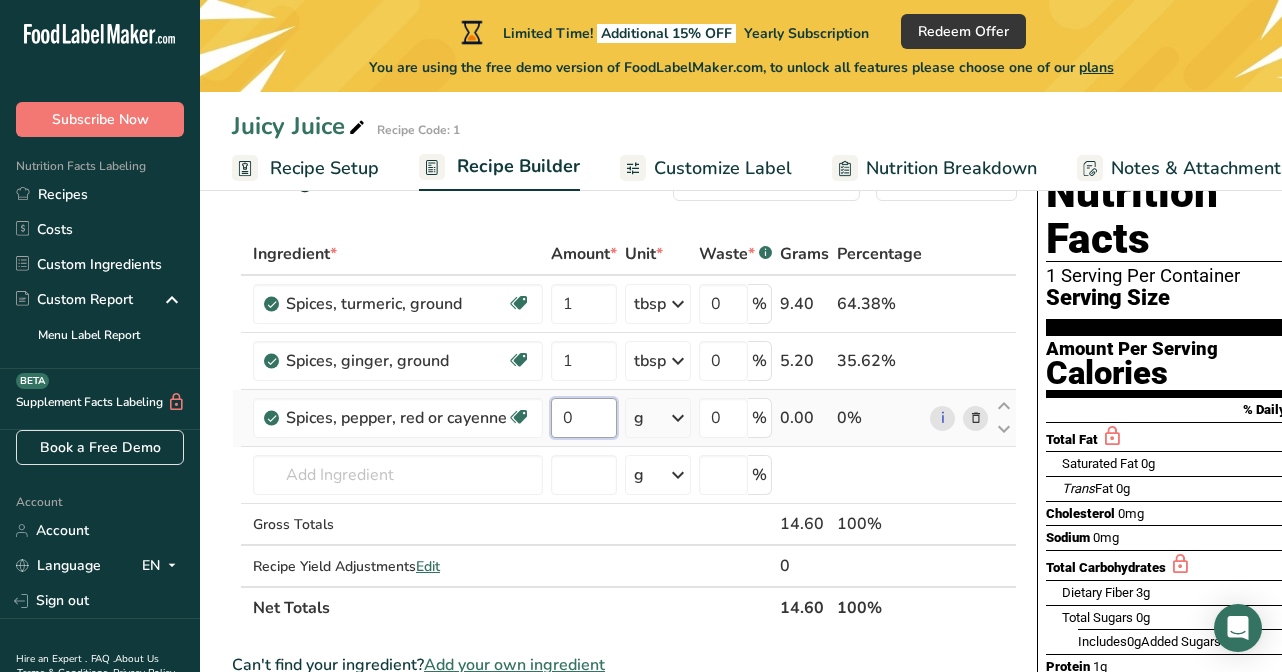 click on "0" at bounding box center (584, 418) 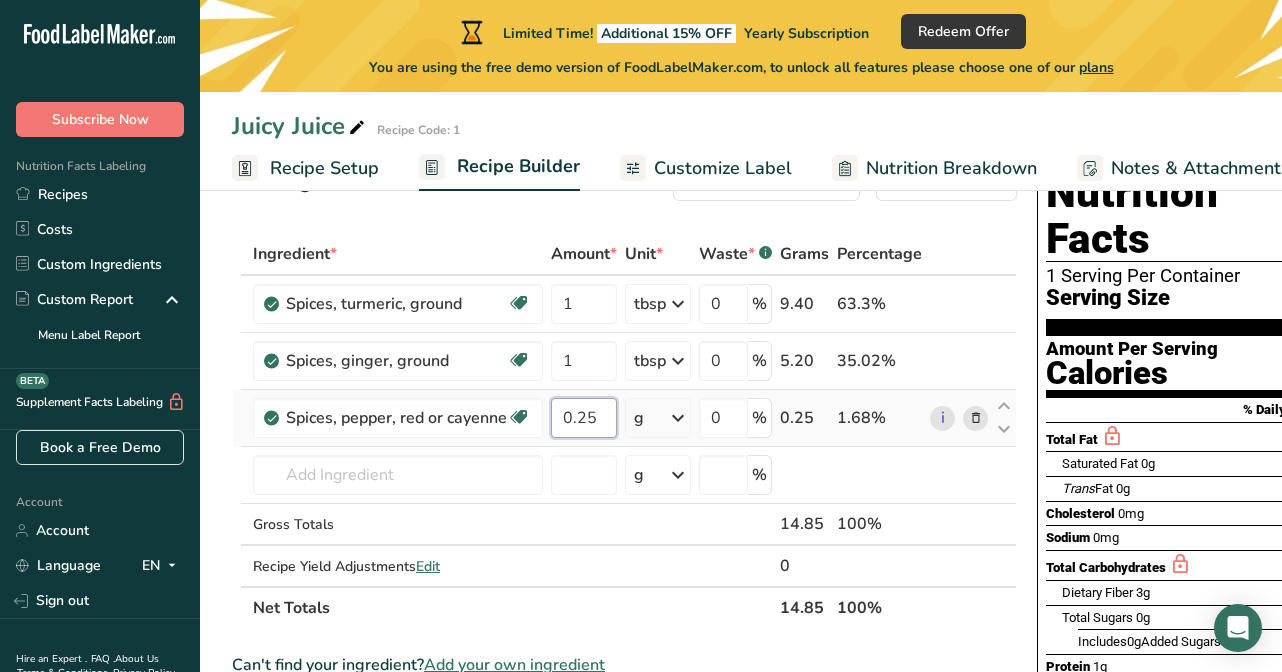 type on "0.25" 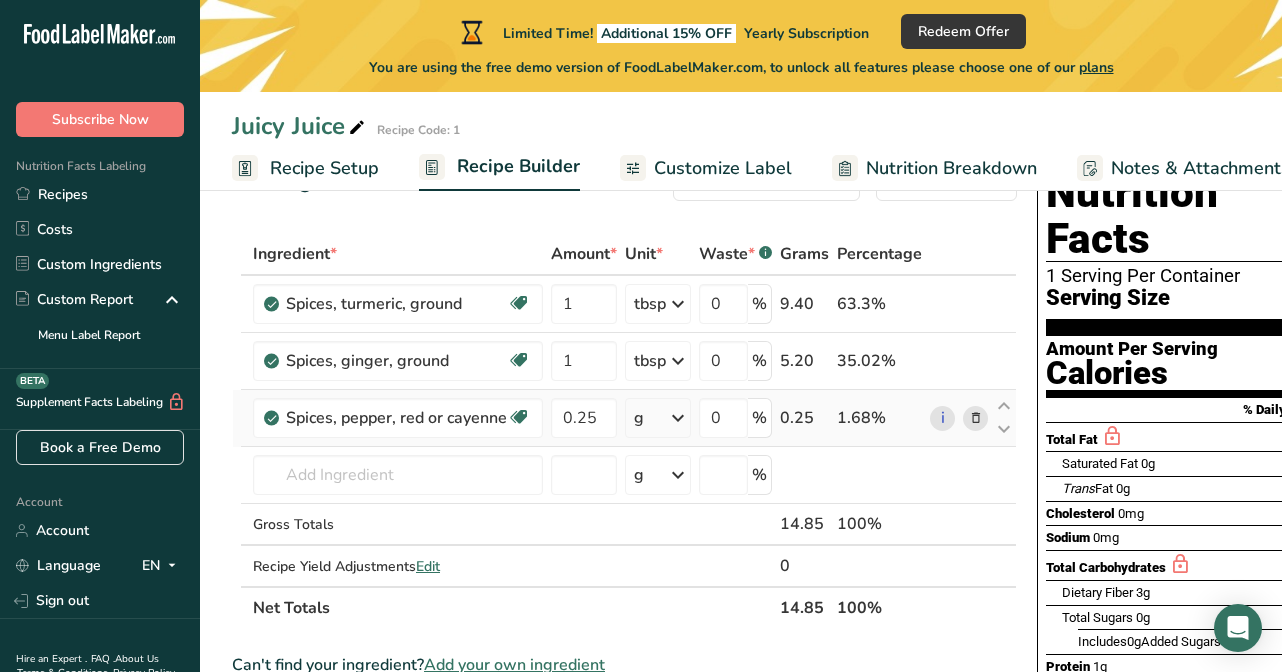 click on "Ingredient *
Amount *
Unit *
Waste *   .a-a{fill:#347362;}.b-a{fill:#fff;}          Grams
Percentage
Spices, turmeric, ground
Source of Antioxidants
Dairy free
Gluten free
Vegan
Vegetarian
Soy free
1
tbsp
Portions
1 tsp
1 tbsp
Weight Units
g
kg
mg
See more
Volume Units
l
Volume units require a density conversion. If you know your ingredient's density enter it below. Otherwise, click on "RIA" our AI Regulatory bot - she will be able to help you
lb/ft3
g/cm3
Confirm
mL" at bounding box center (624, 431) 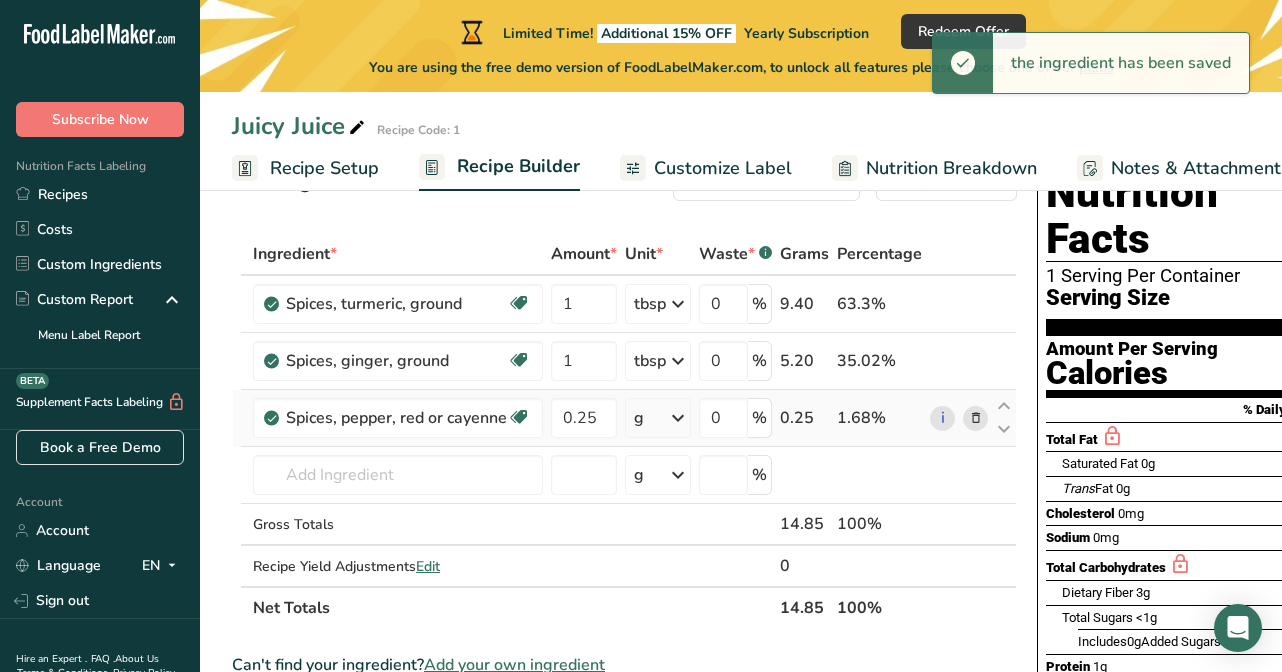 click at bounding box center (678, 418) 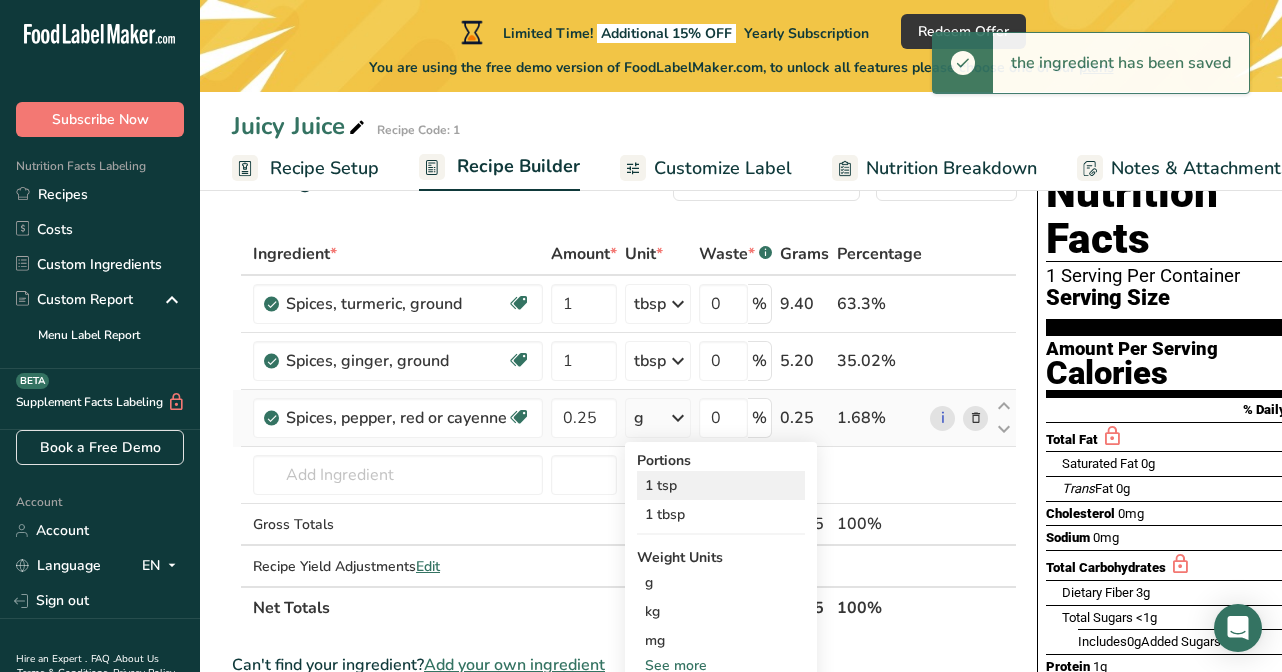 click on "1 tsp" at bounding box center [721, 485] 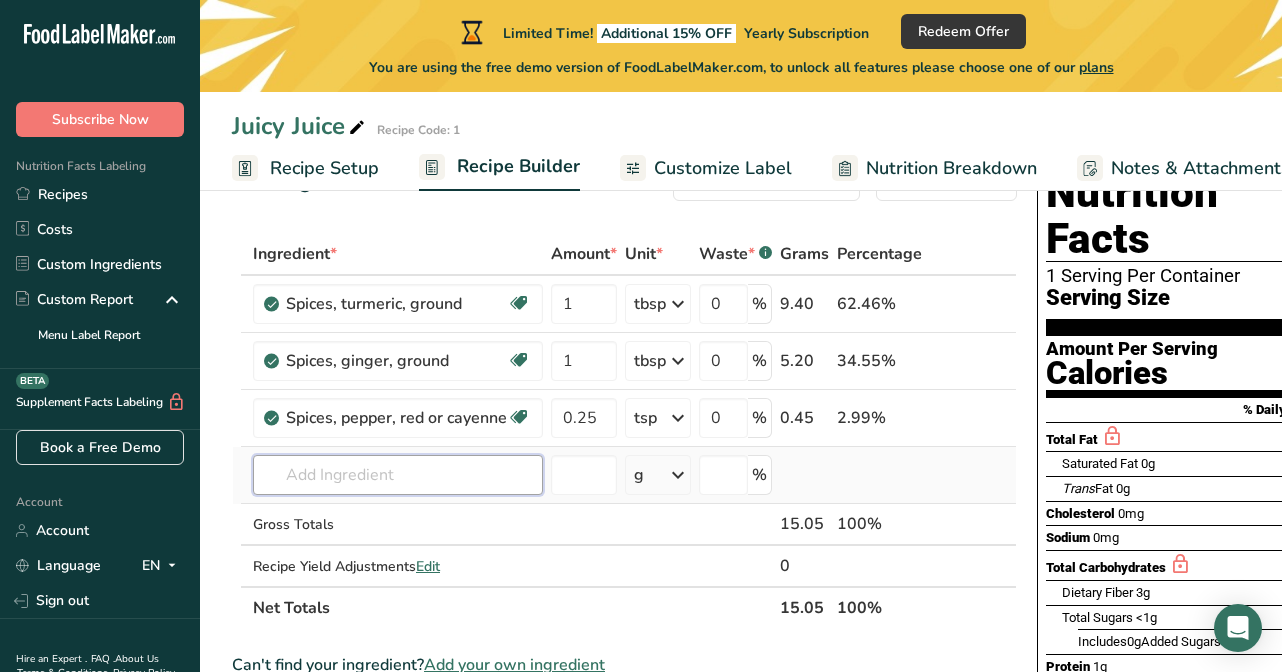 click at bounding box center [398, 475] 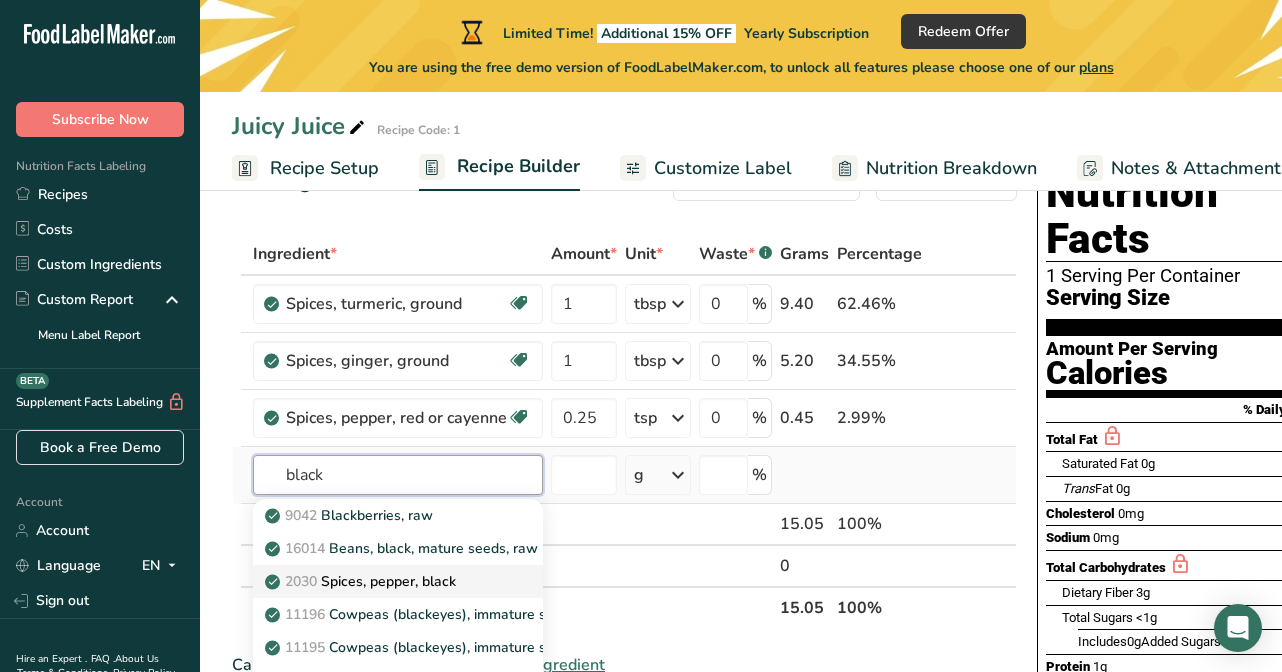 type on "black" 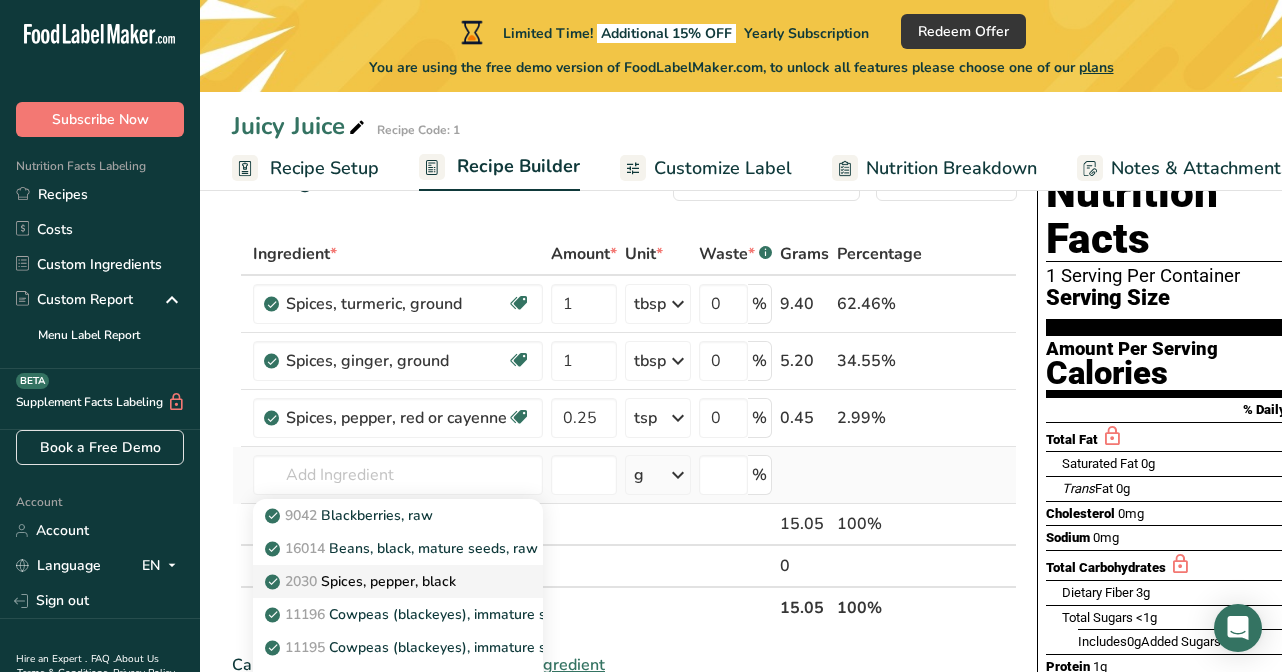 click on "2030
Spices, pepper, black" at bounding box center (362, 581) 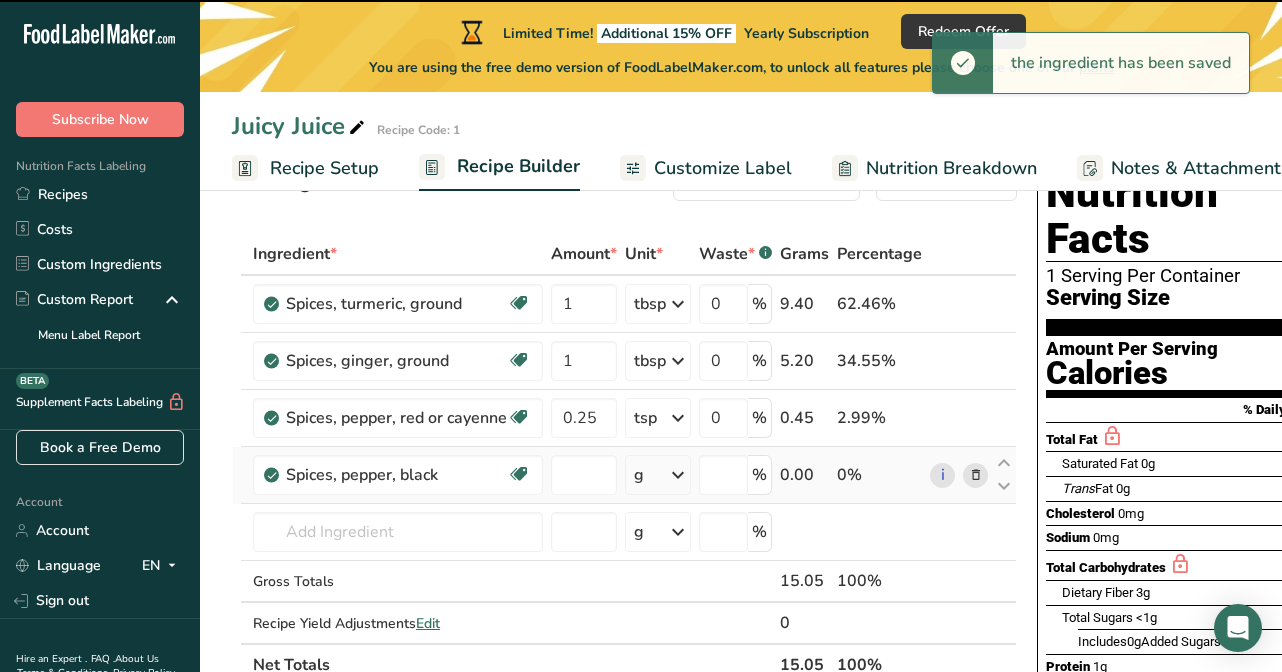 type on "0" 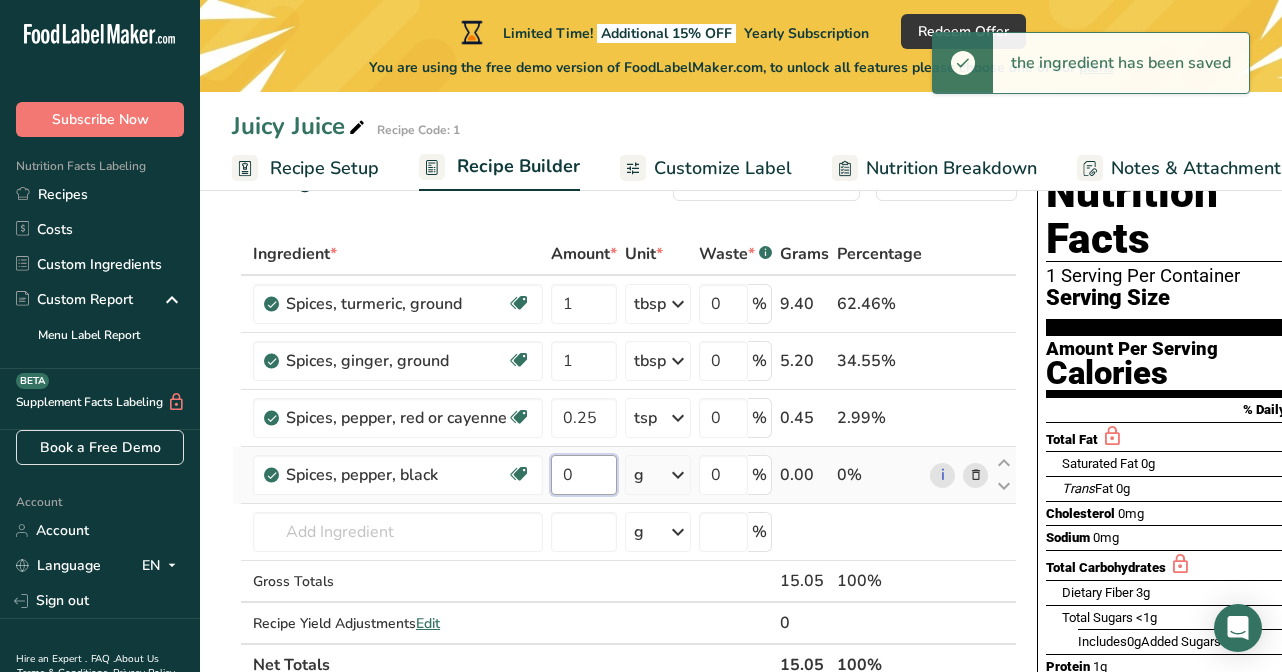 click on "0" at bounding box center [584, 475] 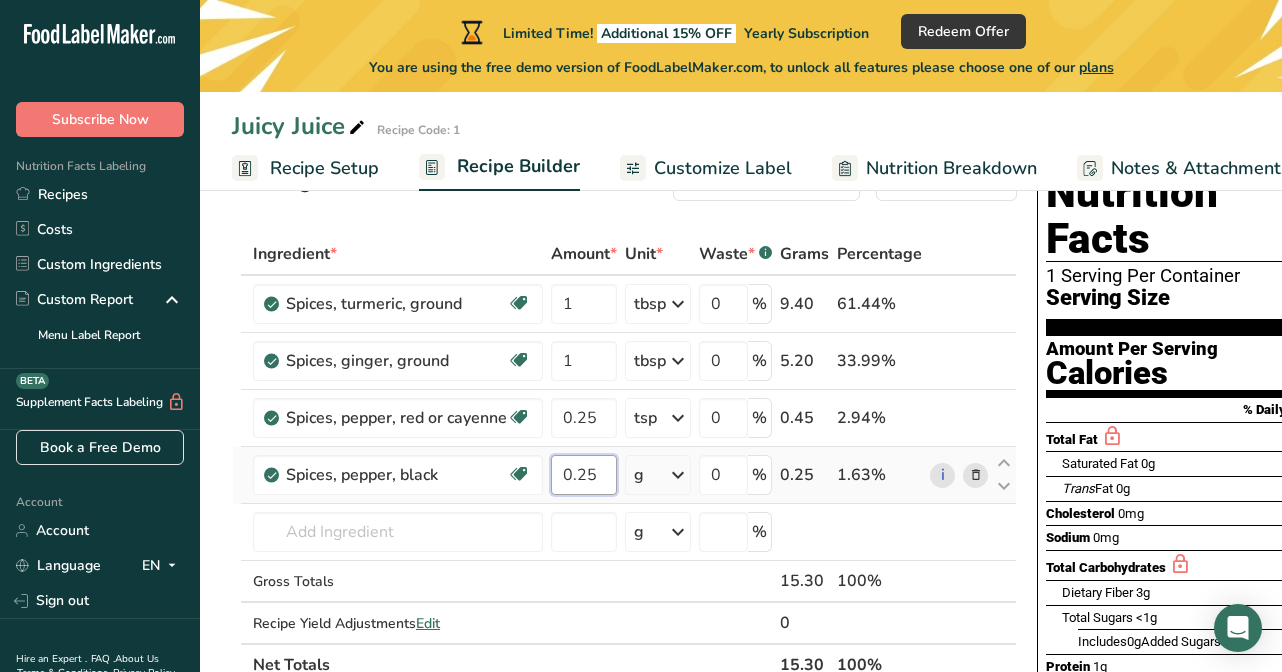 type on "0.25" 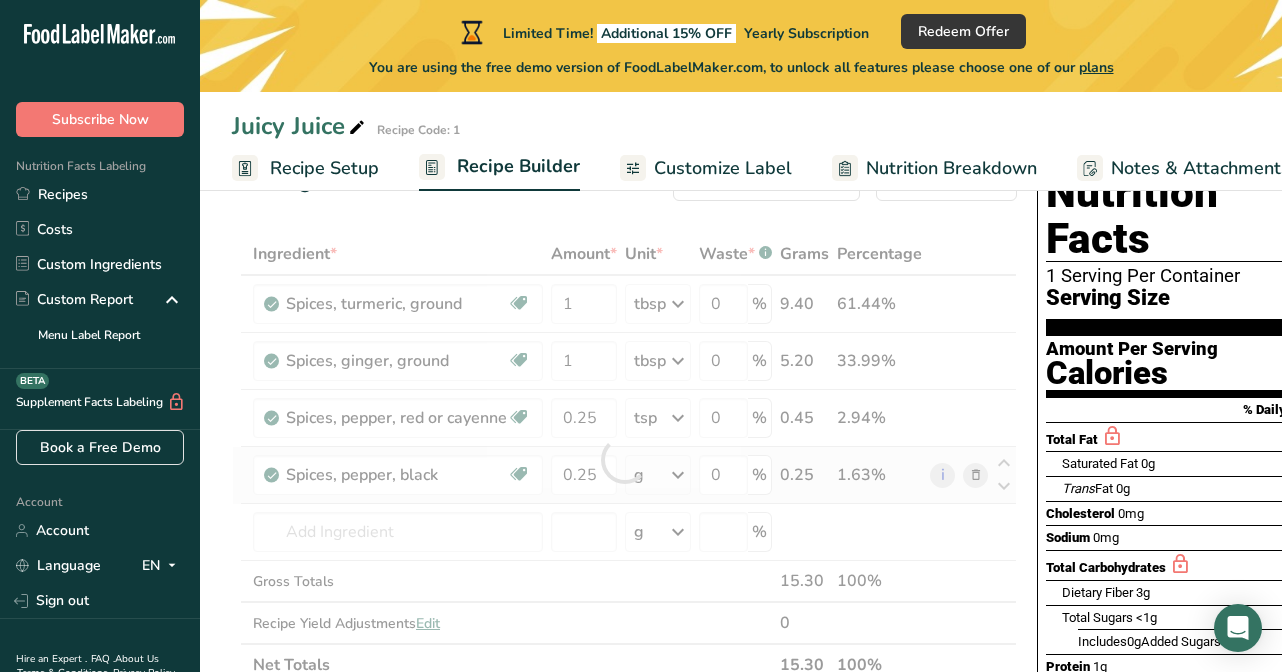 click on "Ingredient *
Amount *
Unit *
Waste *   .a-a{fill:#347362;}.b-a{fill:#fff;}          Grams
Percentage
Spices, turmeric, ground
Source of Antioxidants
Dairy free
Gluten free
Vegan
Vegetarian
Soy free
1
tbsp
Portions
1 tsp
1 tbsp
Weight Units
g
kg
mg
See more
Volume Units
l
Volume units require a density conversion. If you know your ingredient's density enter it below. Otherwise, click on "RIA" our AI Regulatory bot - she will be able to help you
lb/ft3
g/cm3
Confirm
mL" at bounding box center [624, 459] 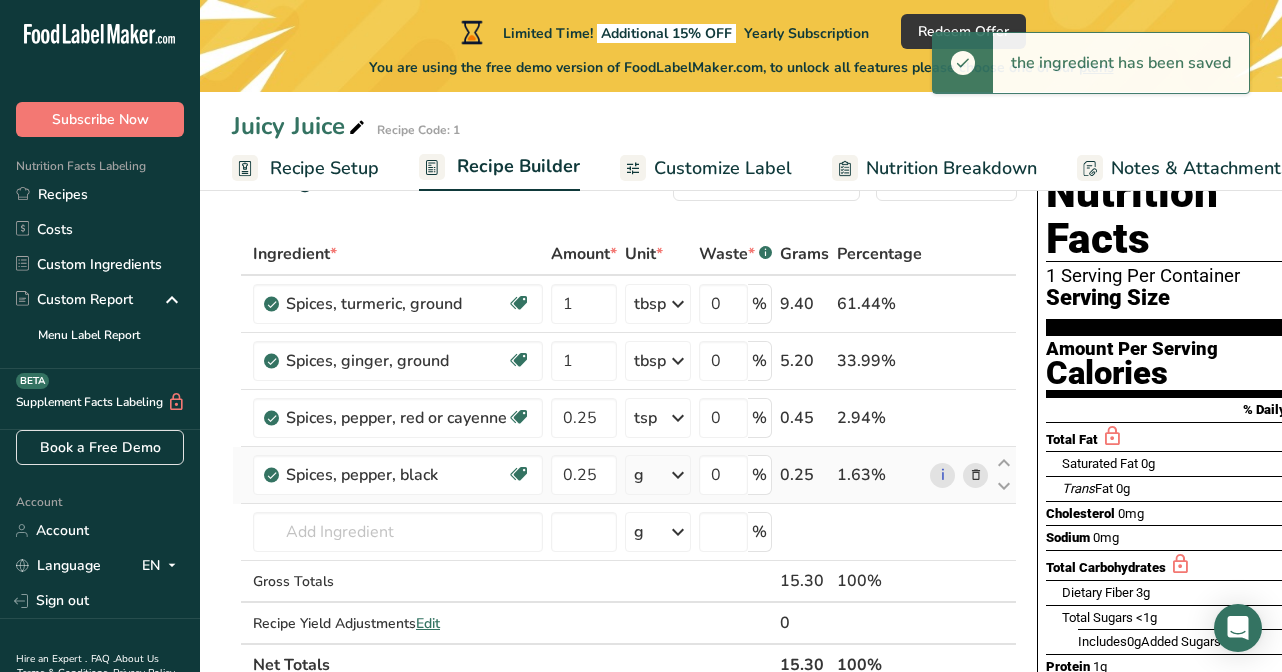 click at bounding box center (678, 475) 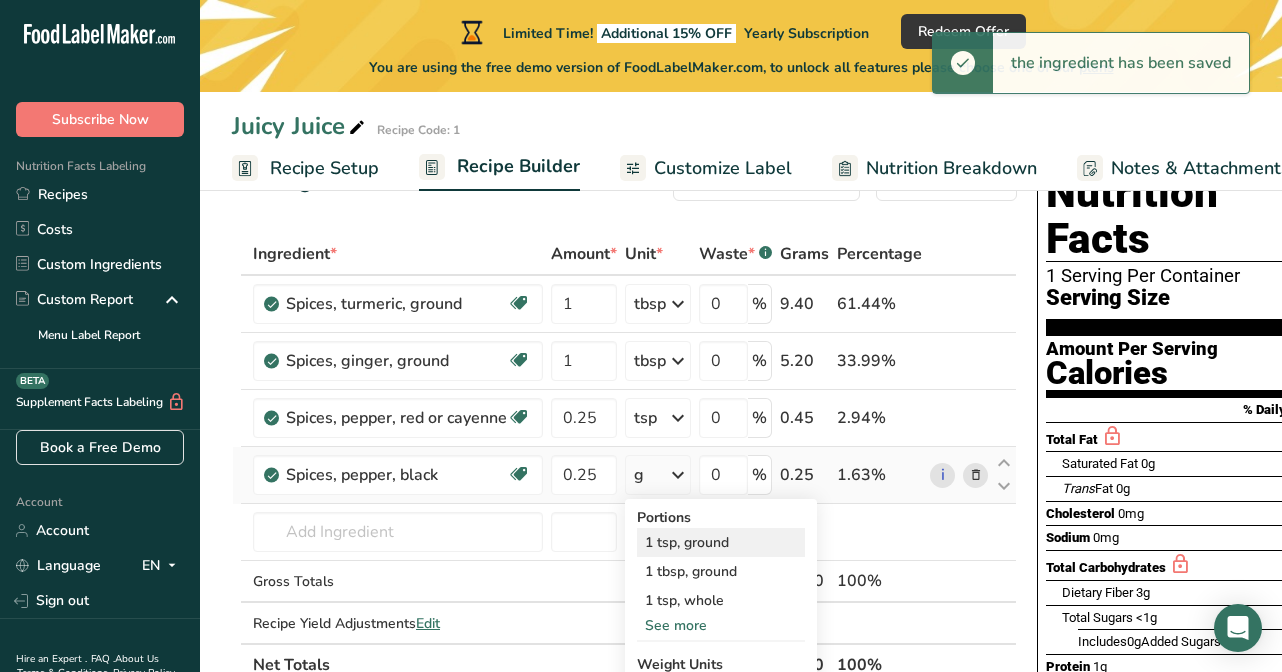 click on "1 tsp, ground" at bounding box center (721, 542) 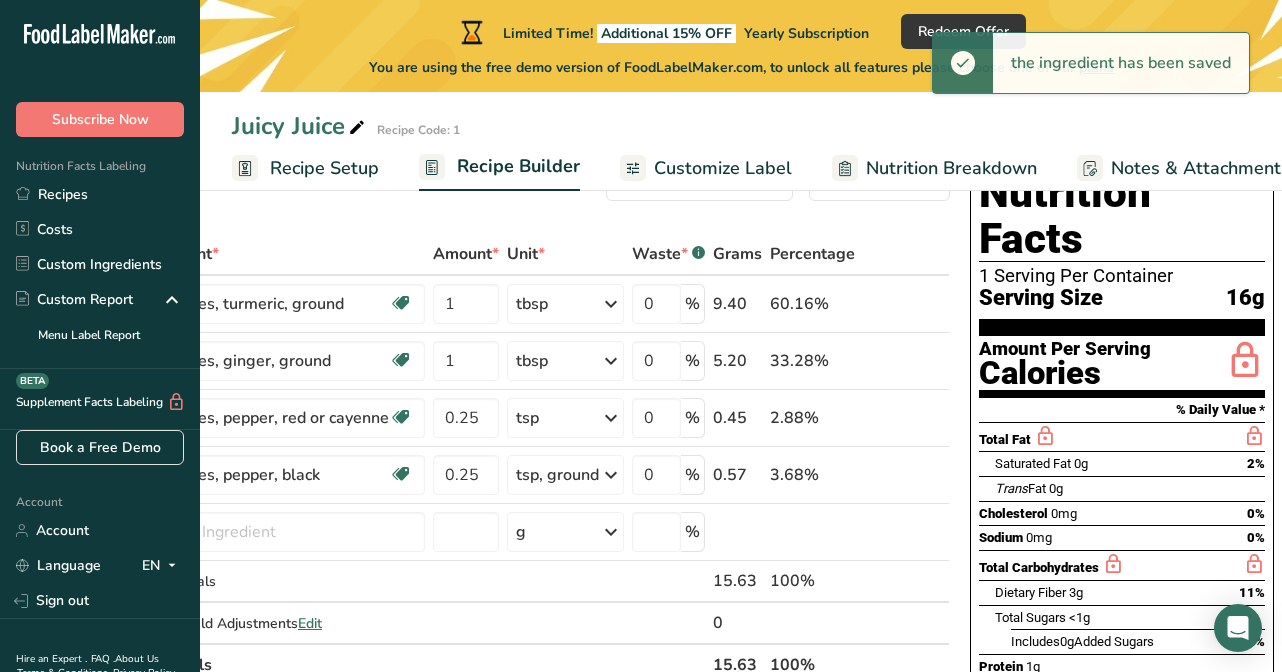scroll, scrollTop: 0, scrollLeft: 117, axis: horizontal 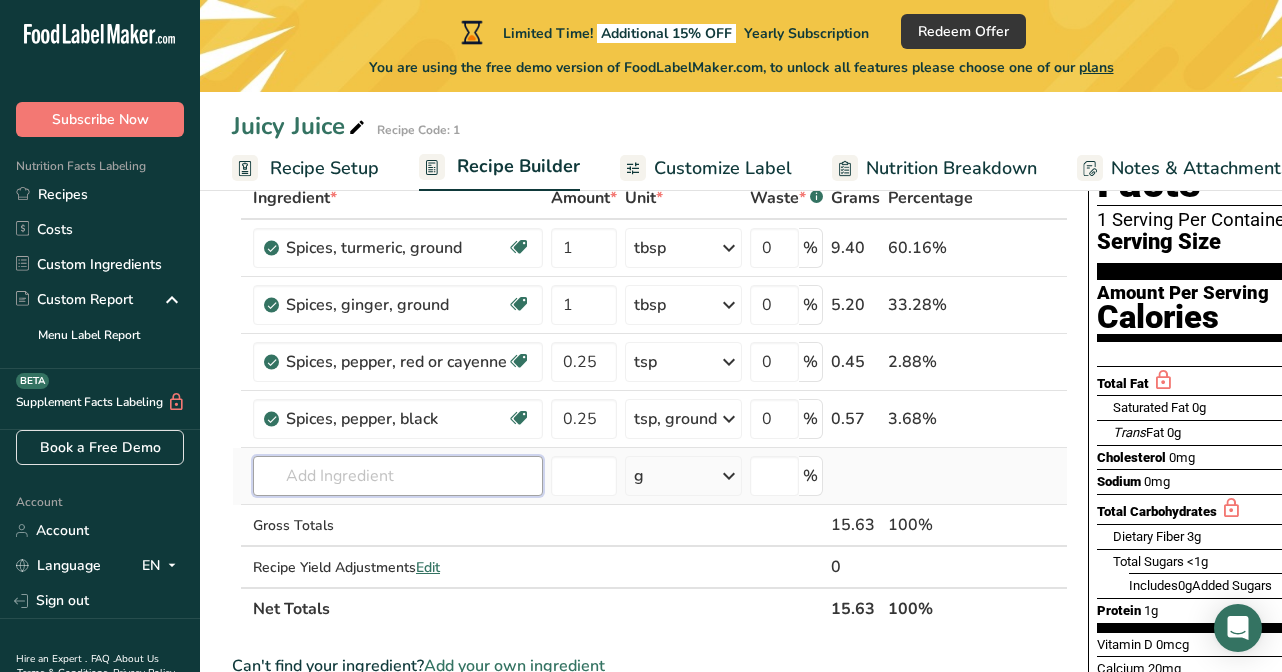 click at bounding box center [398, 476] 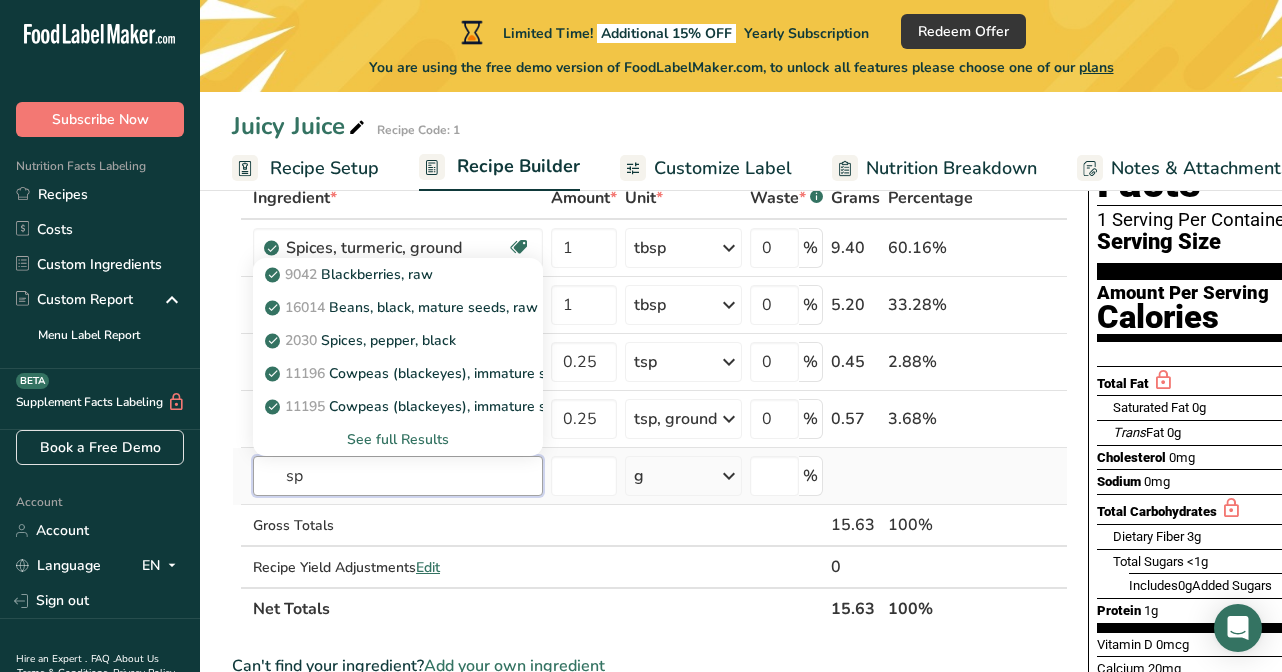 type on "s" 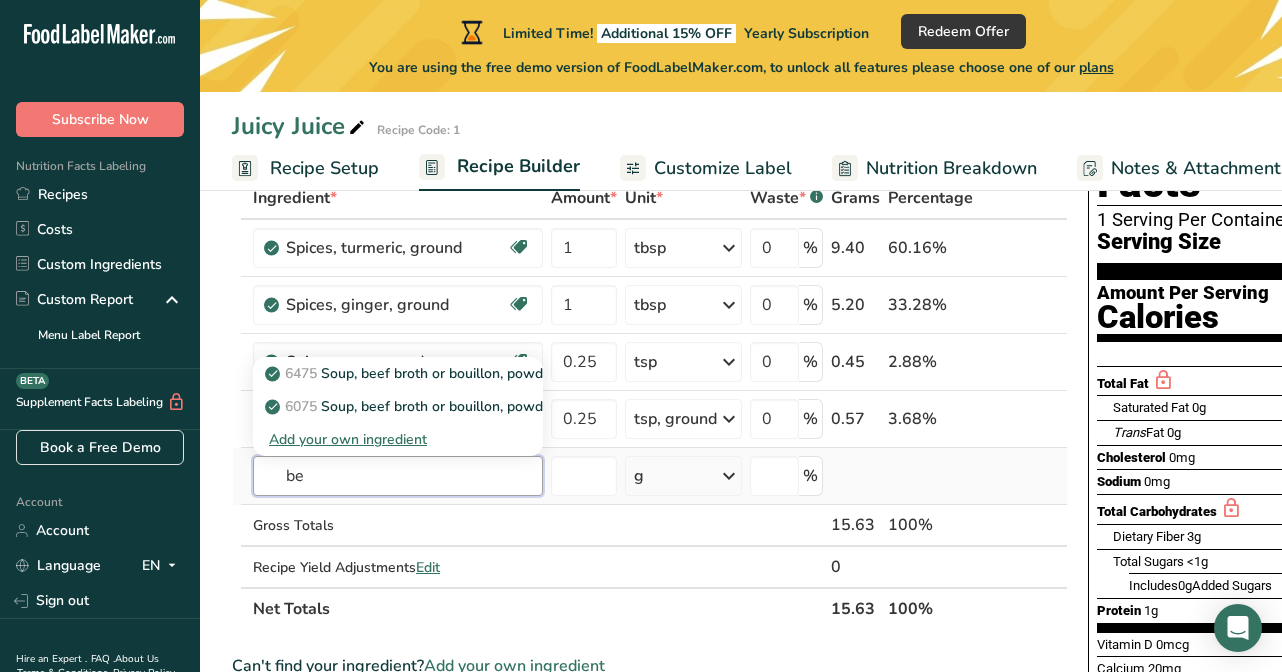 type on "b" 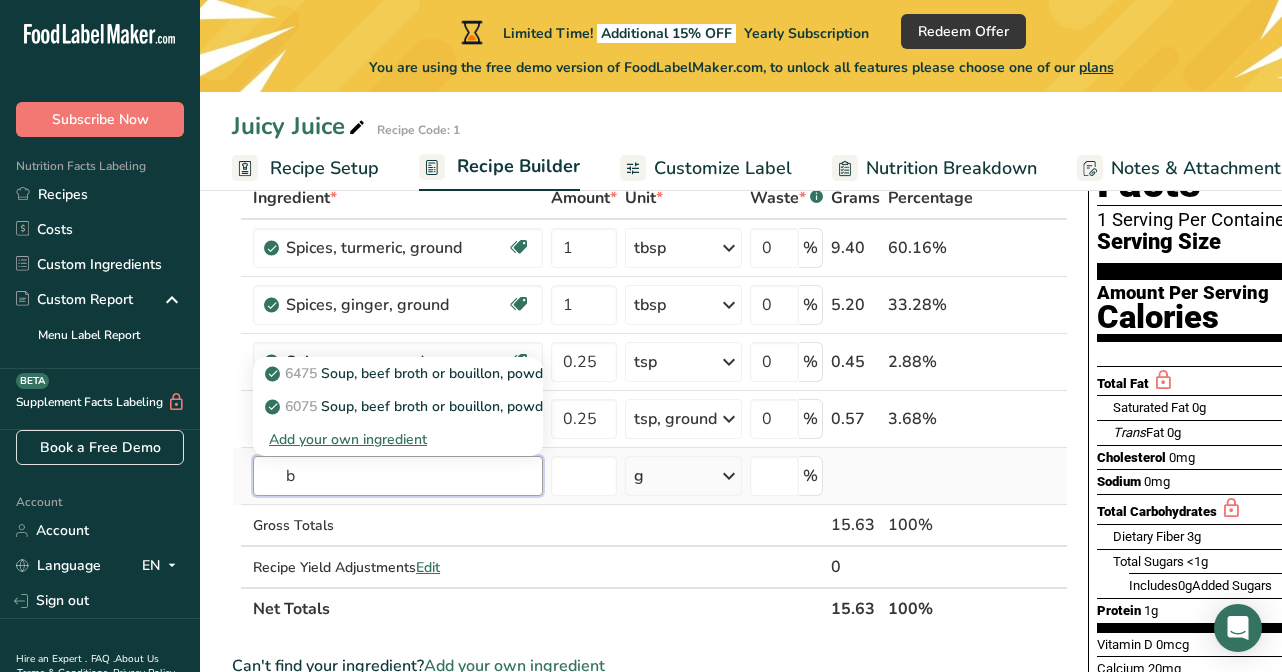 type 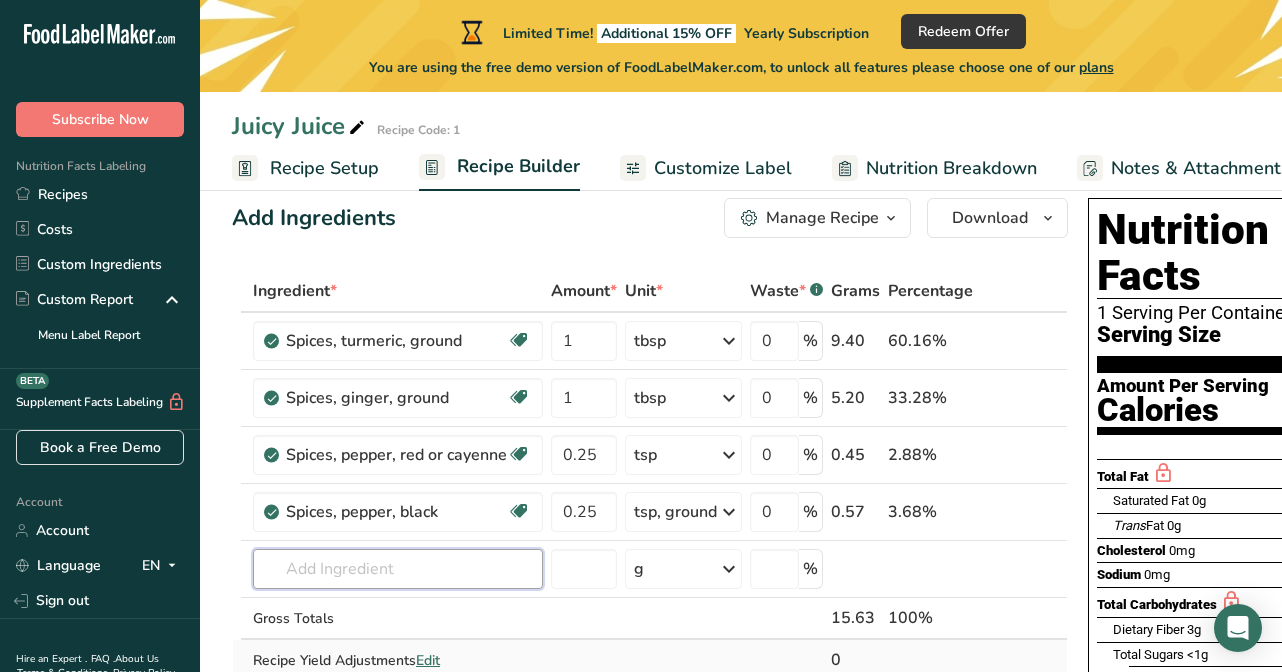 scroll, scrollTop: 38, scrollLeft: 0, axis: vertical 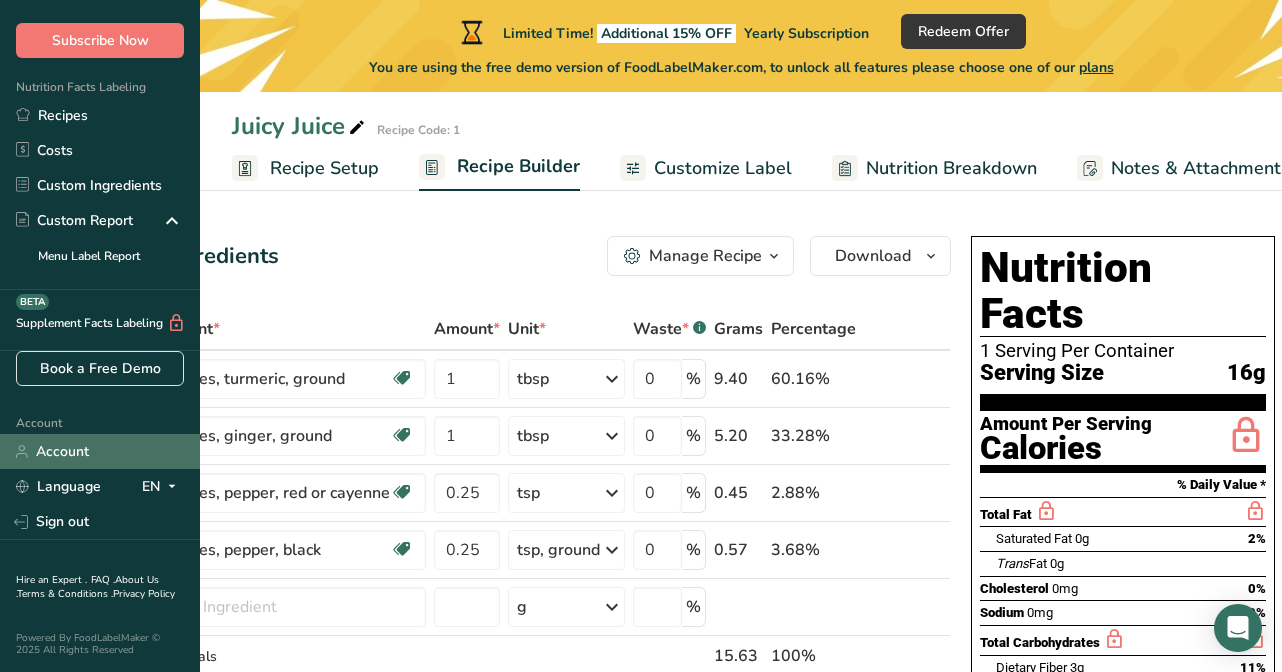 click on "Account" at bounding box center [100, 451] 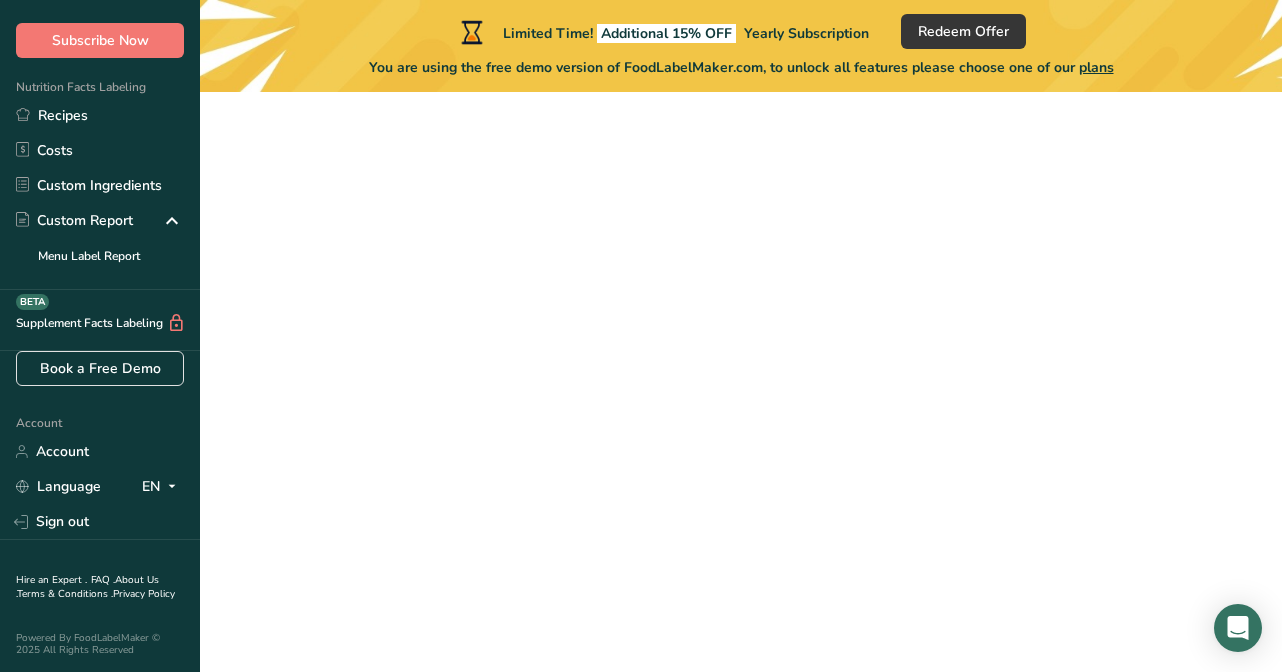 scroll, scrollTop: 0, scrollLeft: 0, axis: both 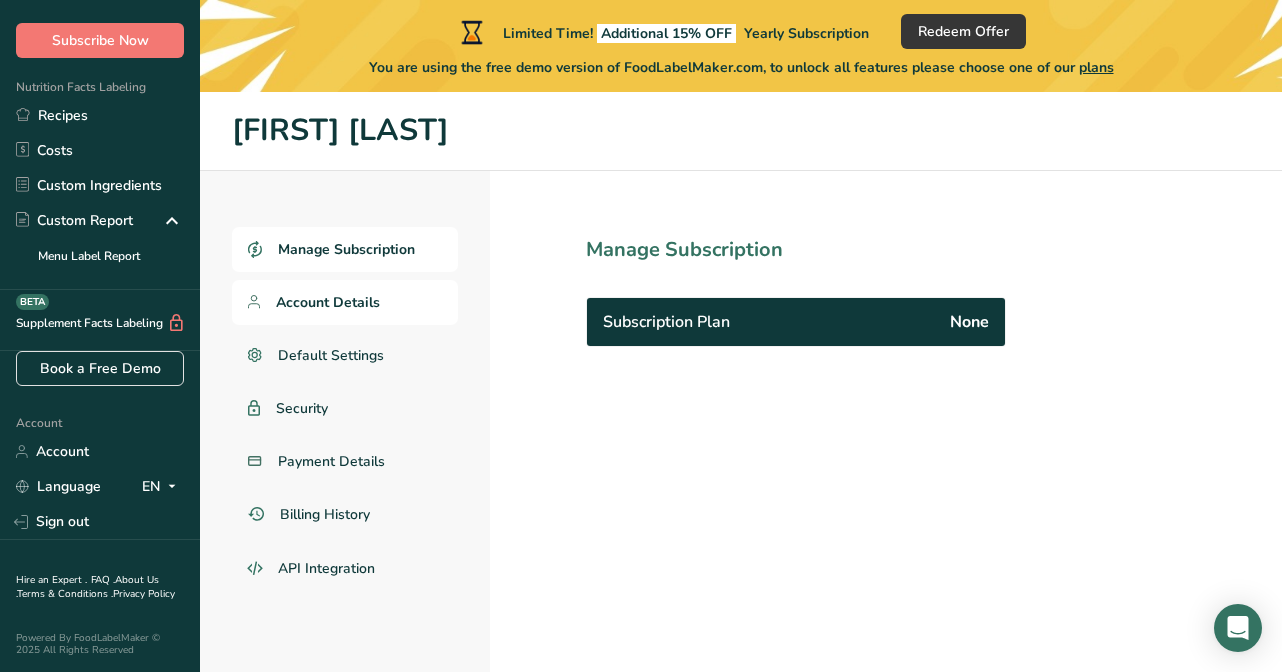 click on "Account Details" at bounding box center (328, 302) 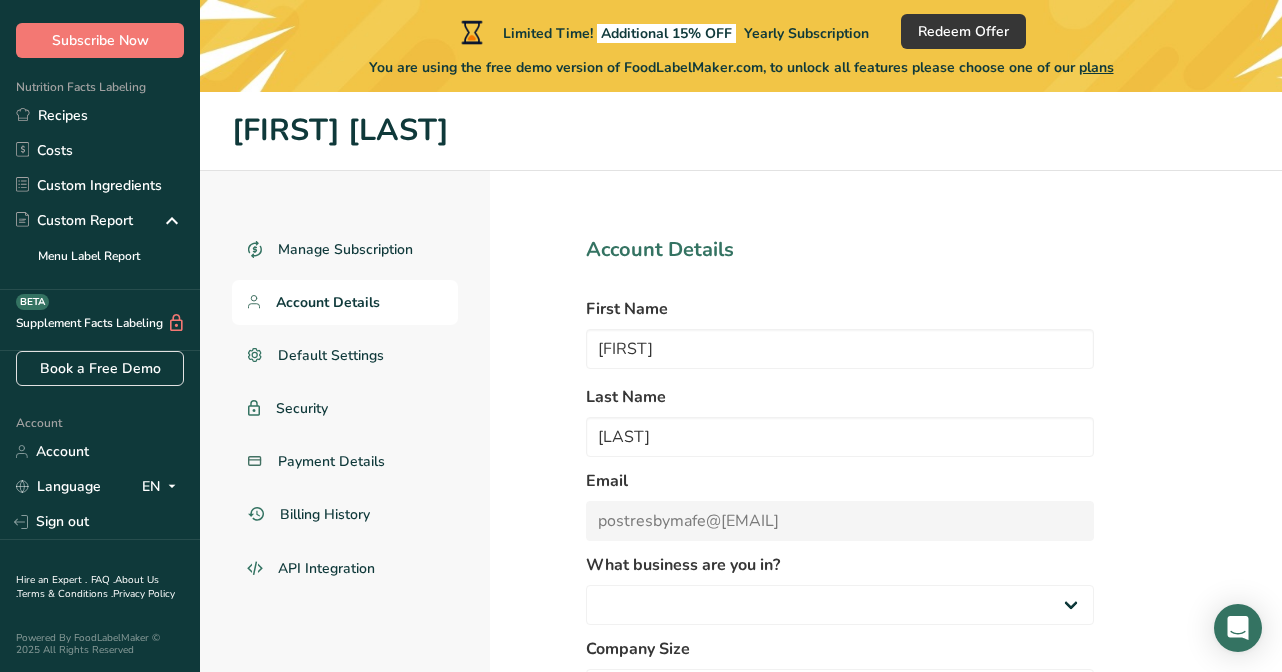 select 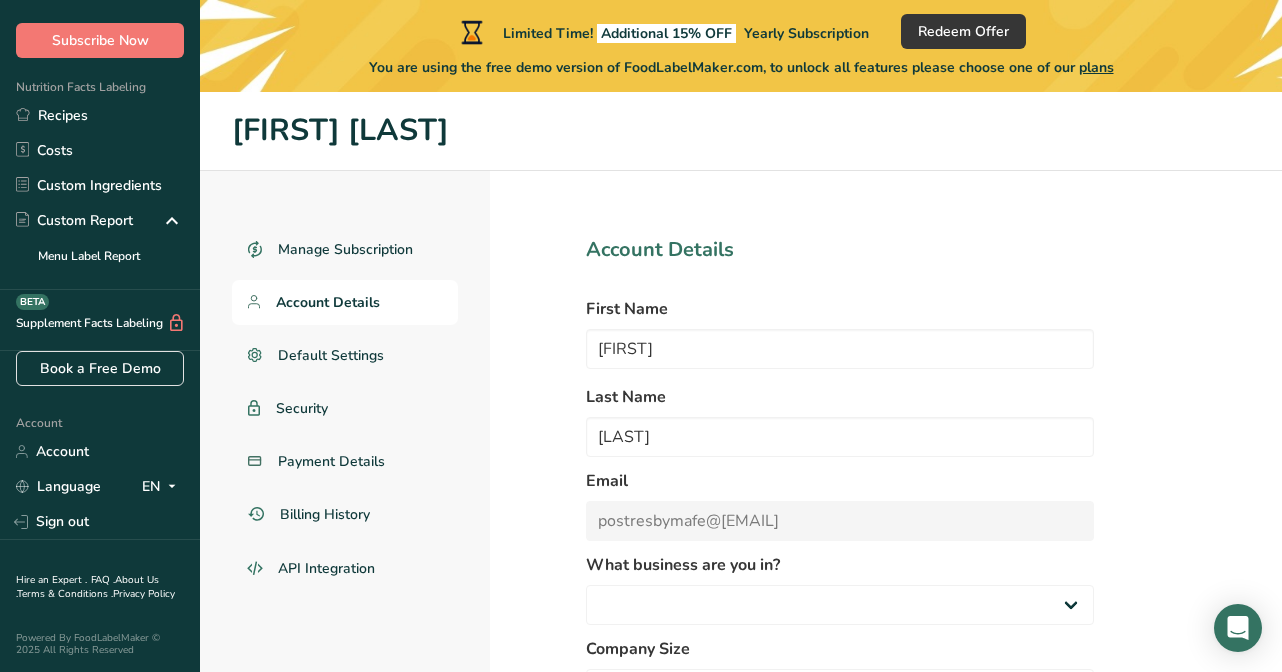 select on "3" 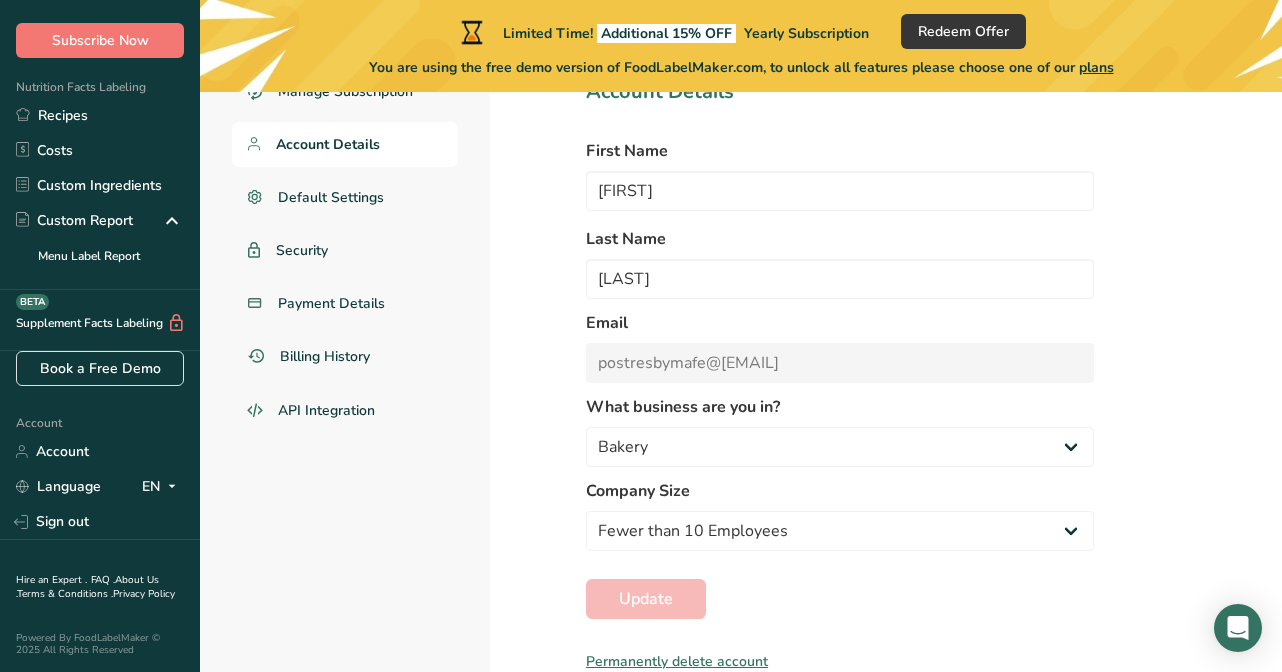 scroll, scrollTop: 157, scrollLeft: 0, axis: vertical 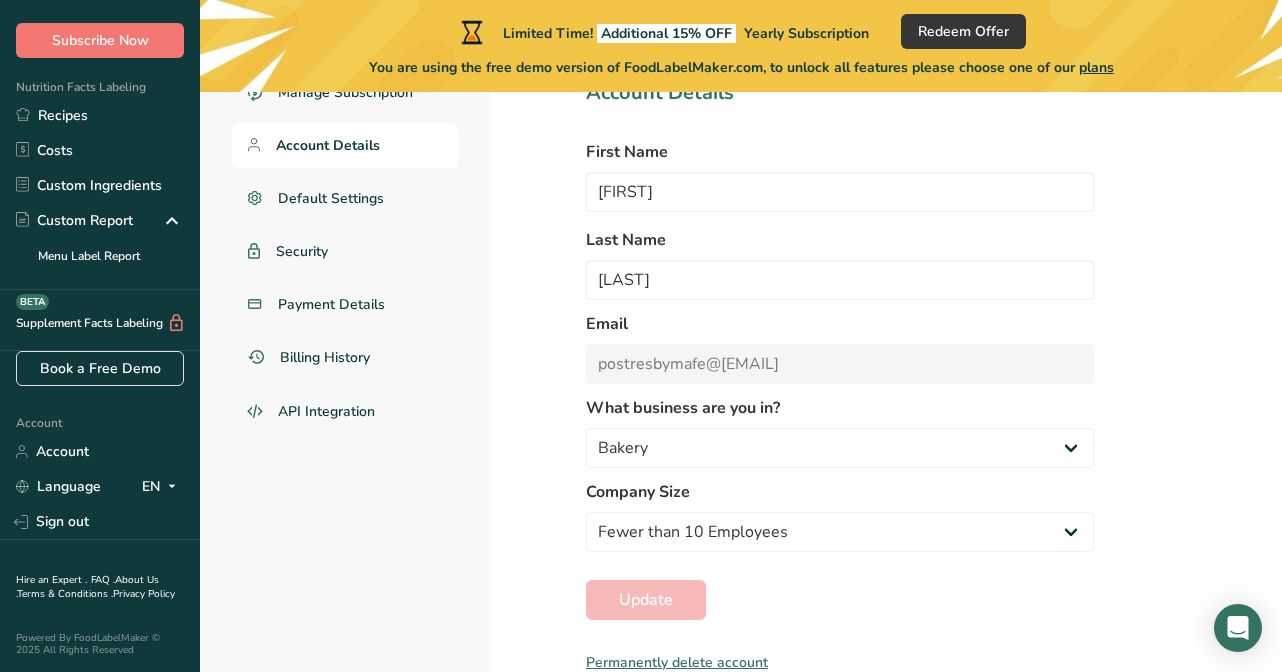 click on "Permanently delete account" at bounding box center (840, 662) 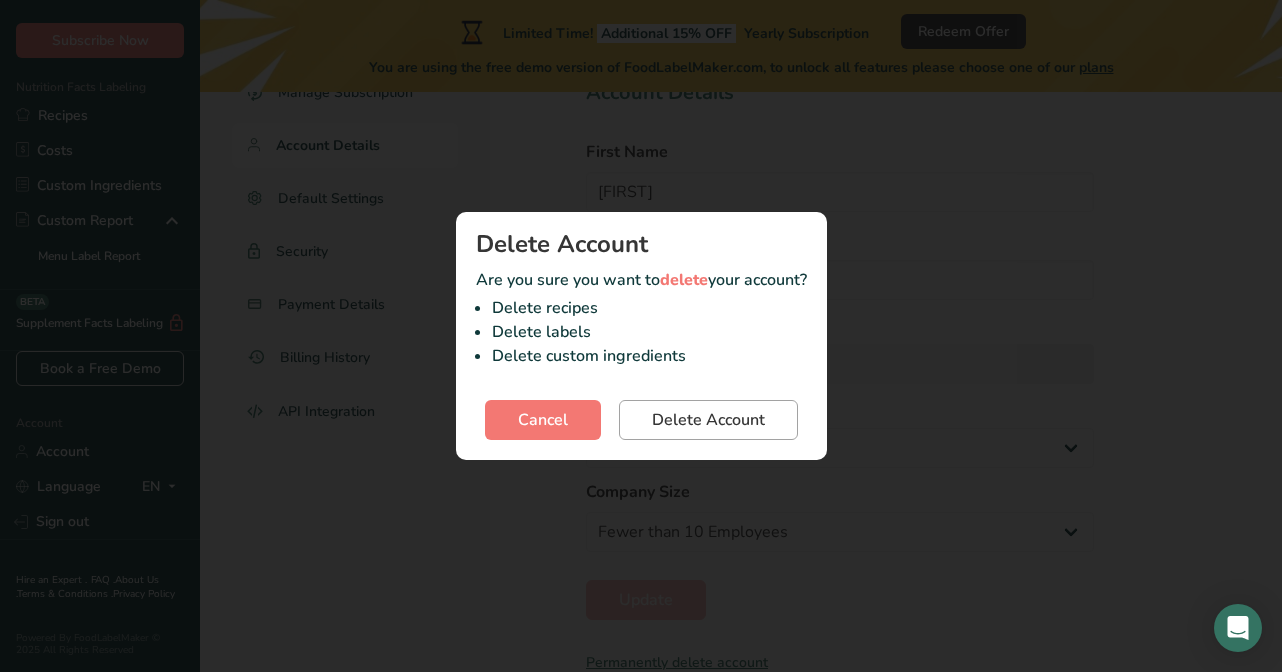 click on "Delete Account" at bounding box center (708, 420) 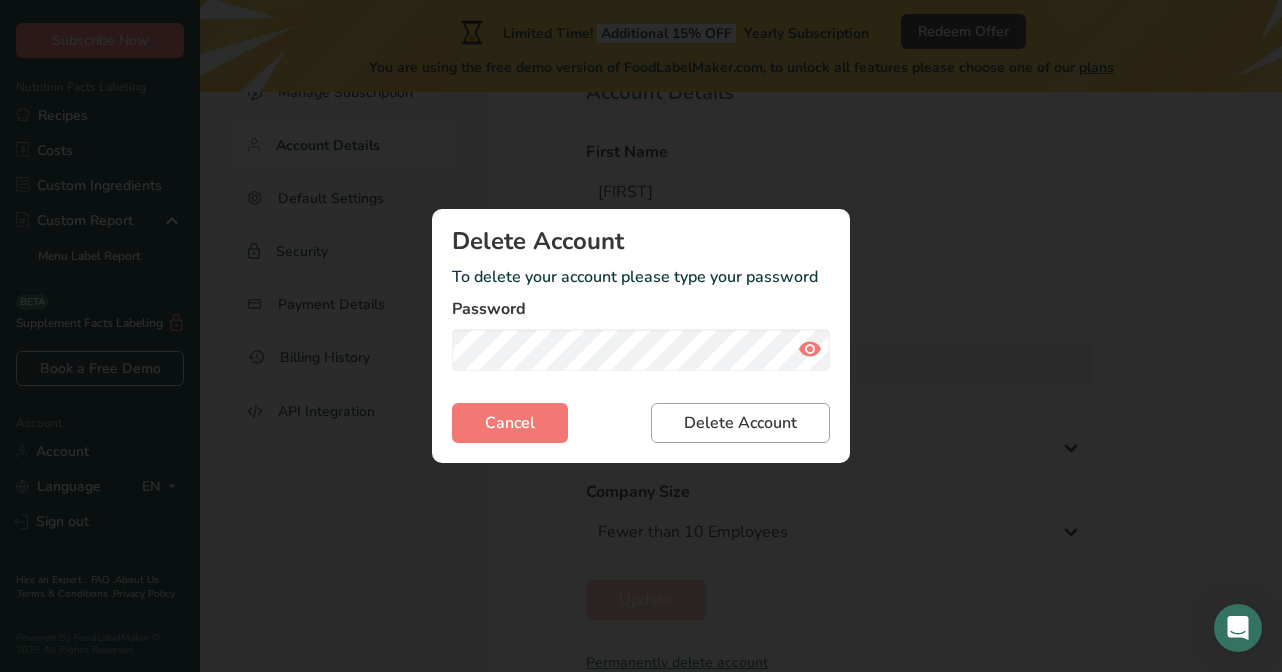 click on "Delete Account" at bounding box center [740, 423] 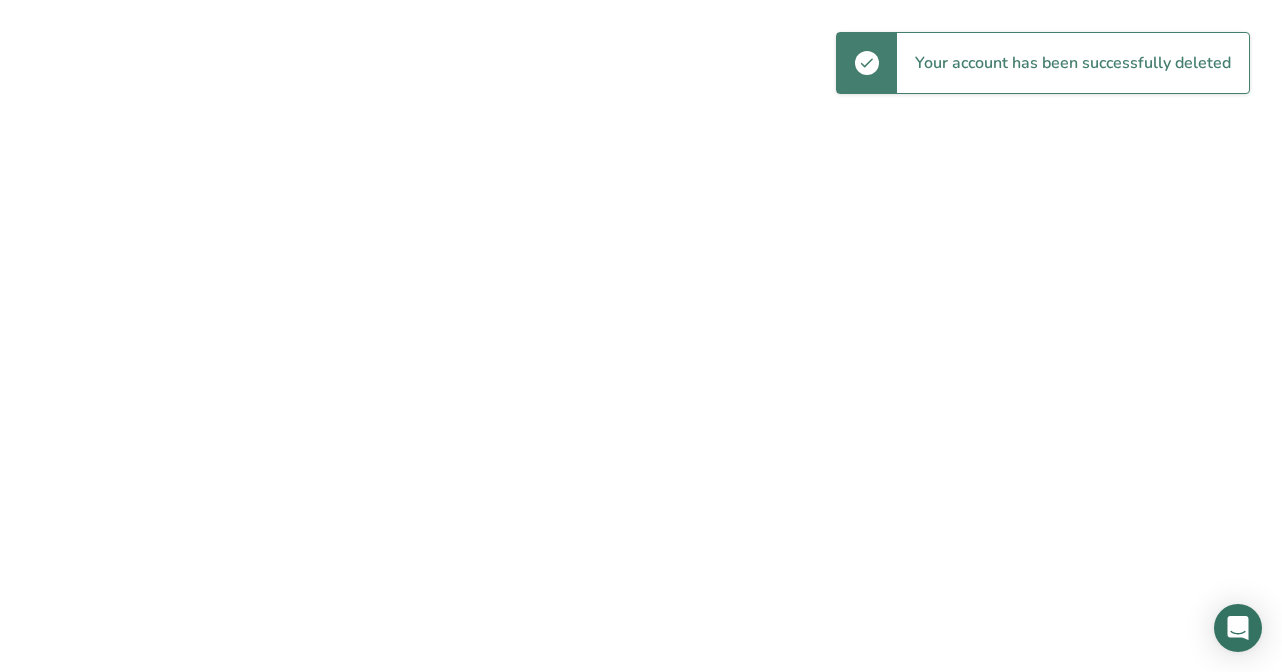 scroll, scrollTop: 0, scrollLeft: 0, axis: both 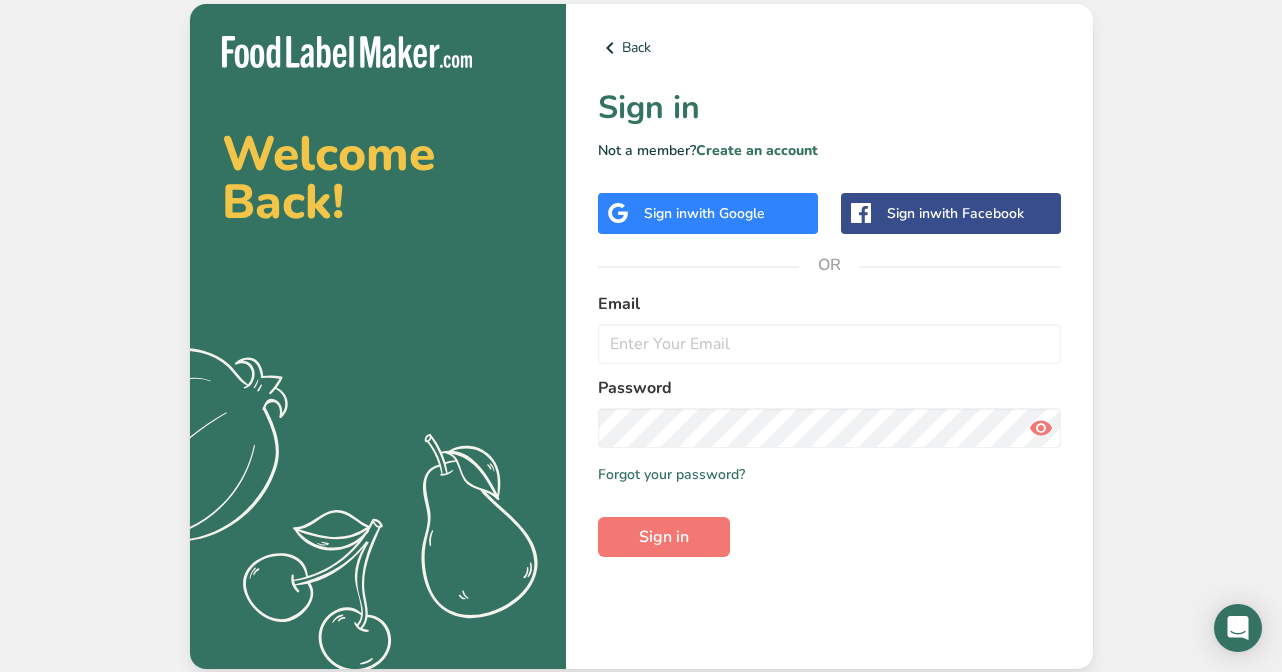 click on "Welcome Back!
.a{fill:#f5f3ed;}
Back
Sign in
Not a member?
Create an account
Sign in   with Google
Sign in   with Facebook   OR   Email   Password
Remember me
Forgot your password?
Sign in" at bounding box center (641, 336) 